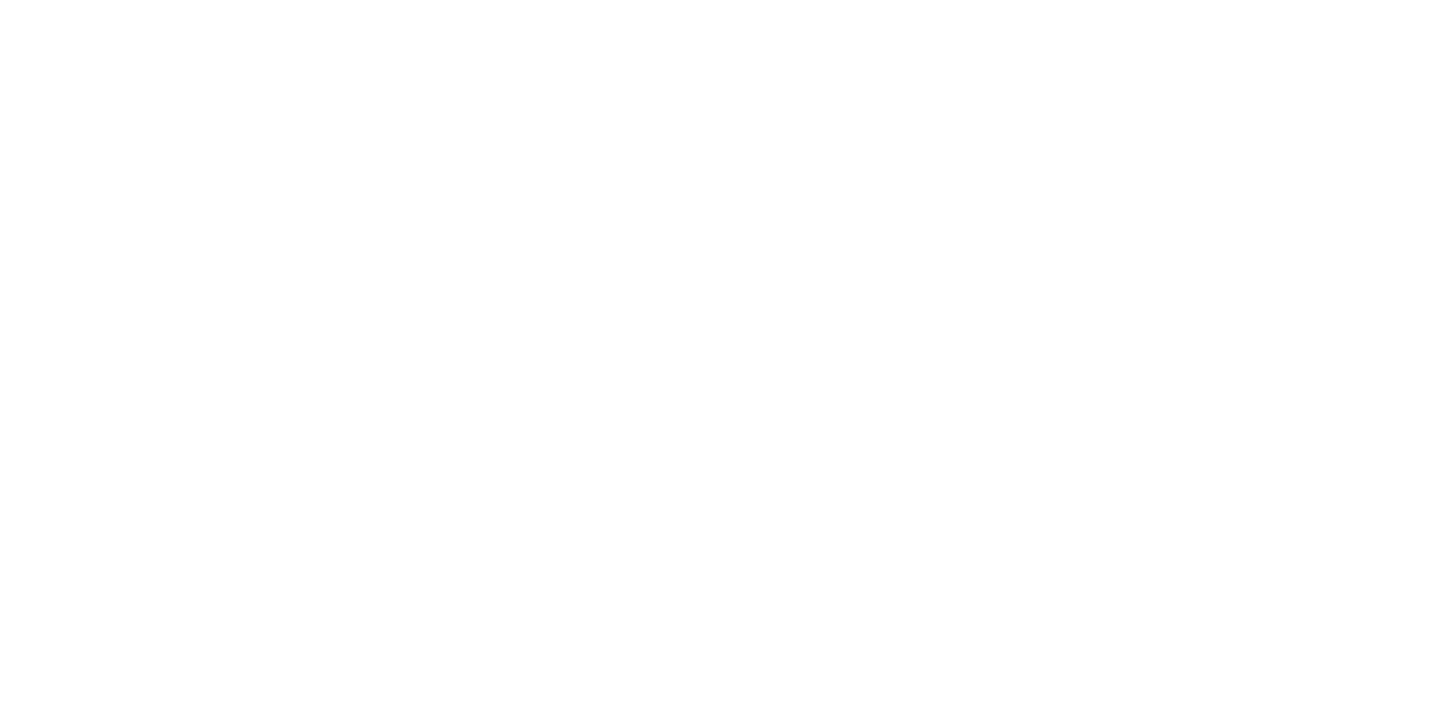 scroll, scrollTop: 0, scrollLeft: 0, axis: both 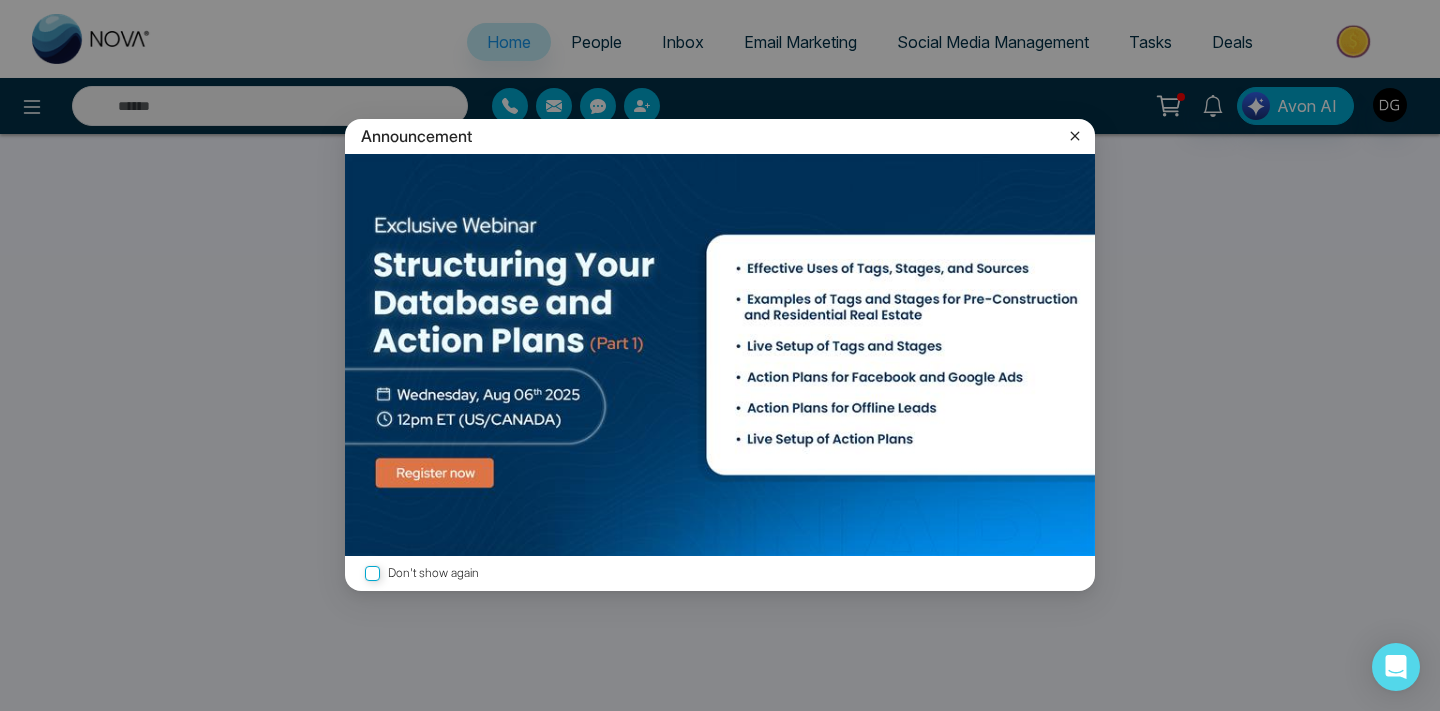 select on "*" 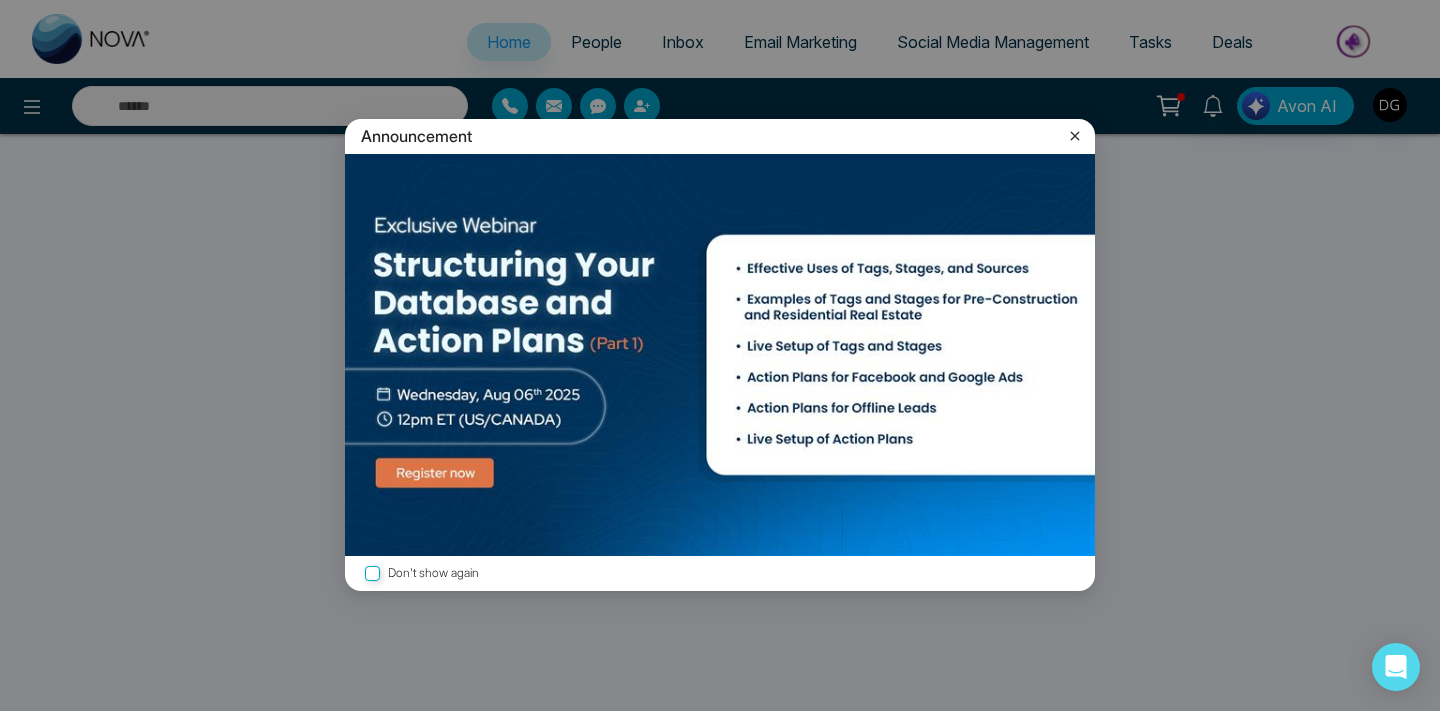 select on "*" 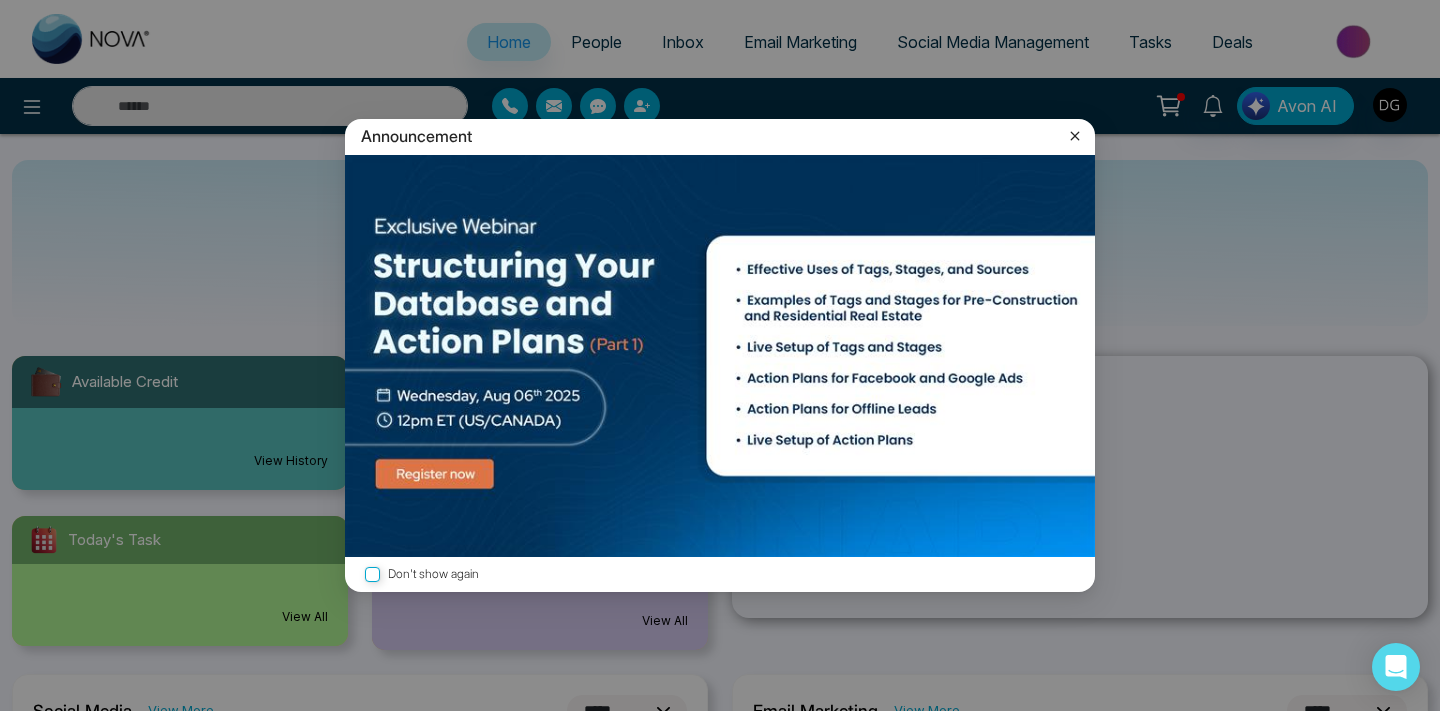 click 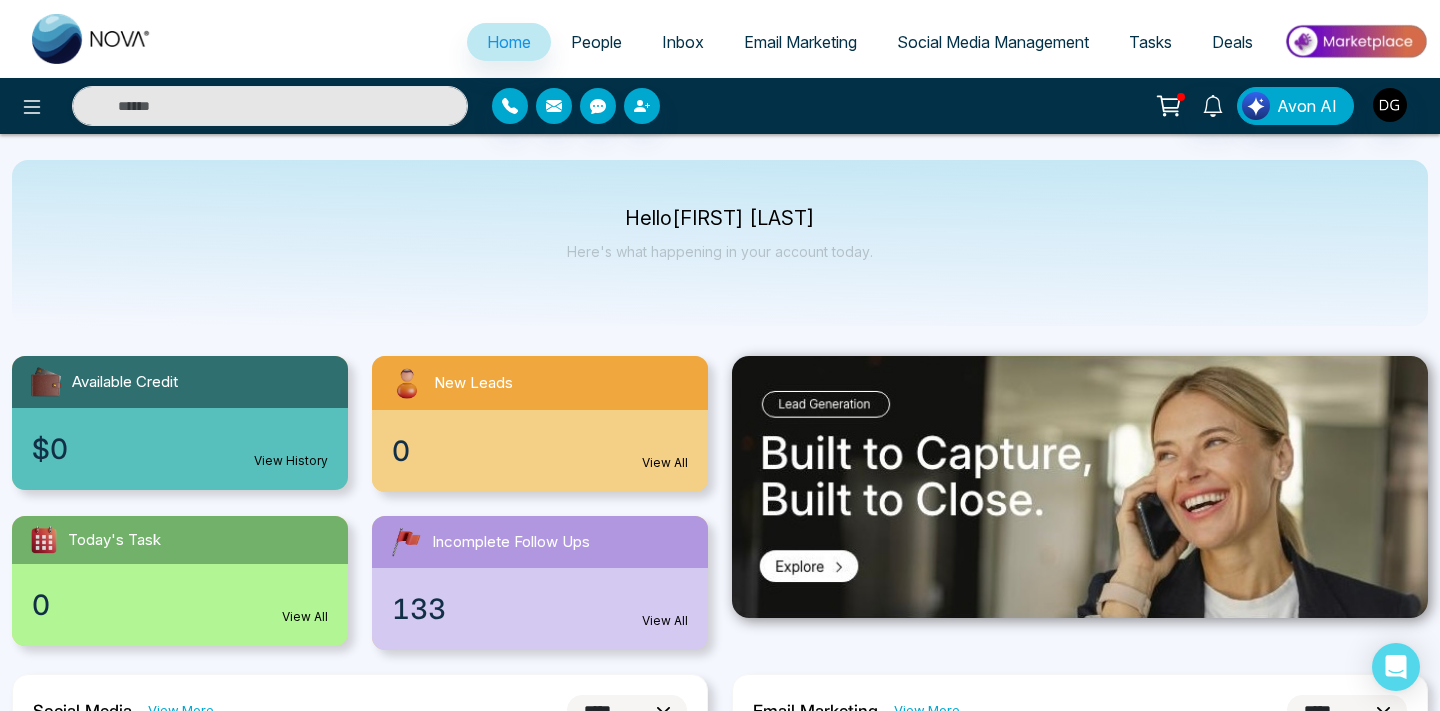click on "People" at bounding box center [596, 42] 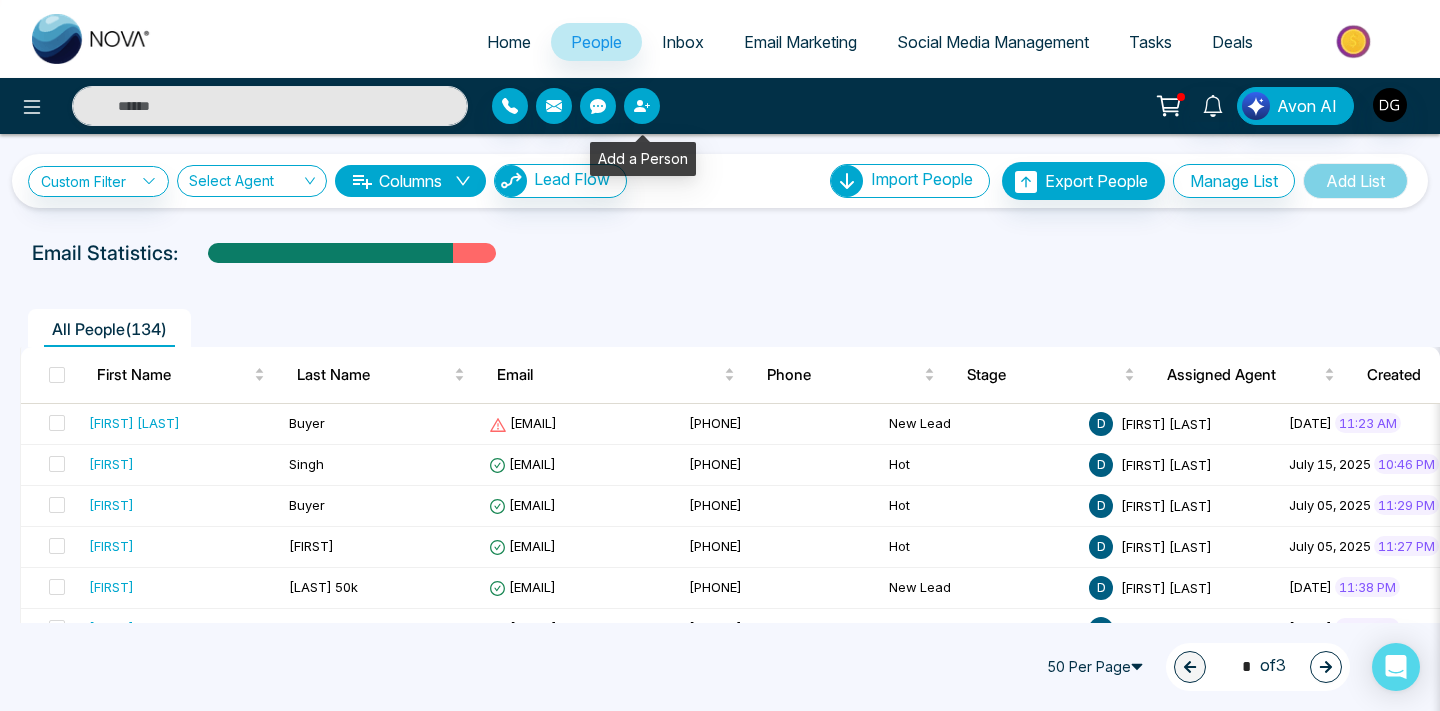 click 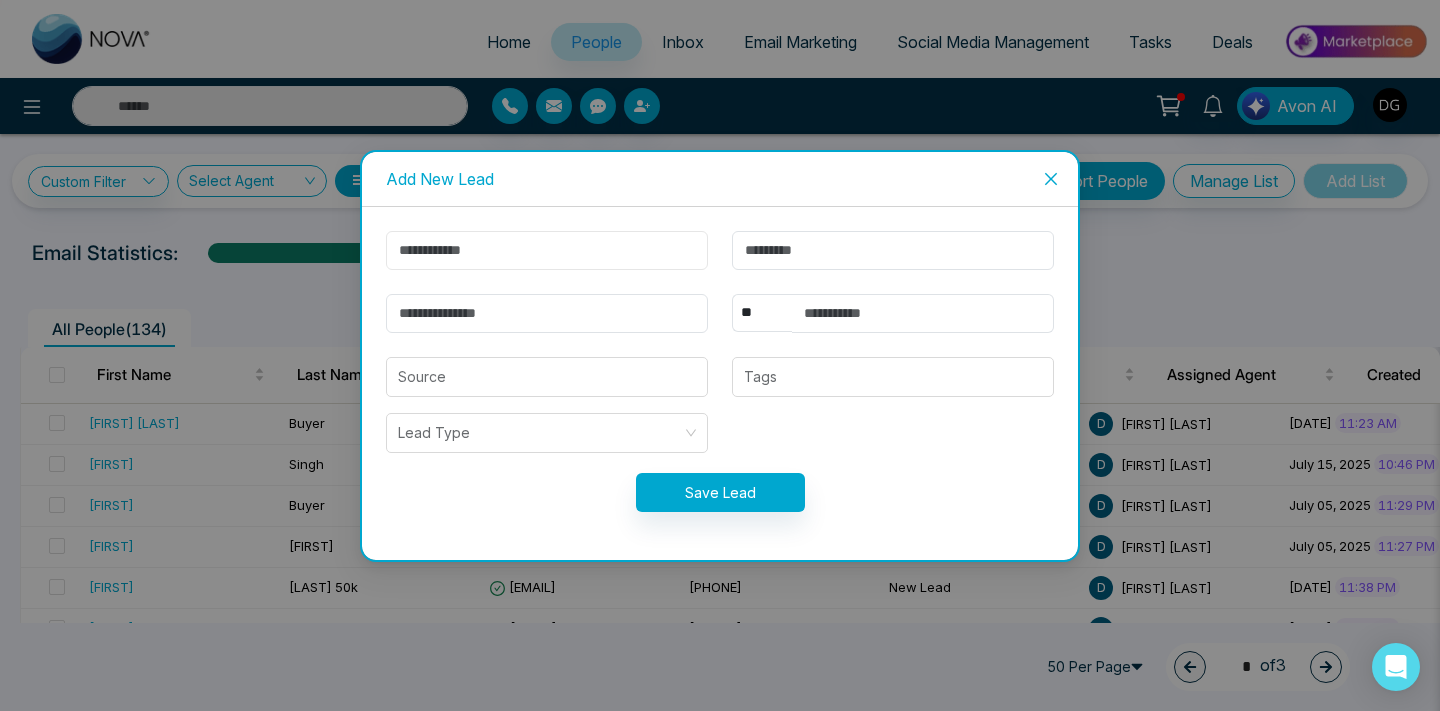click at bounding box center (547, 250) 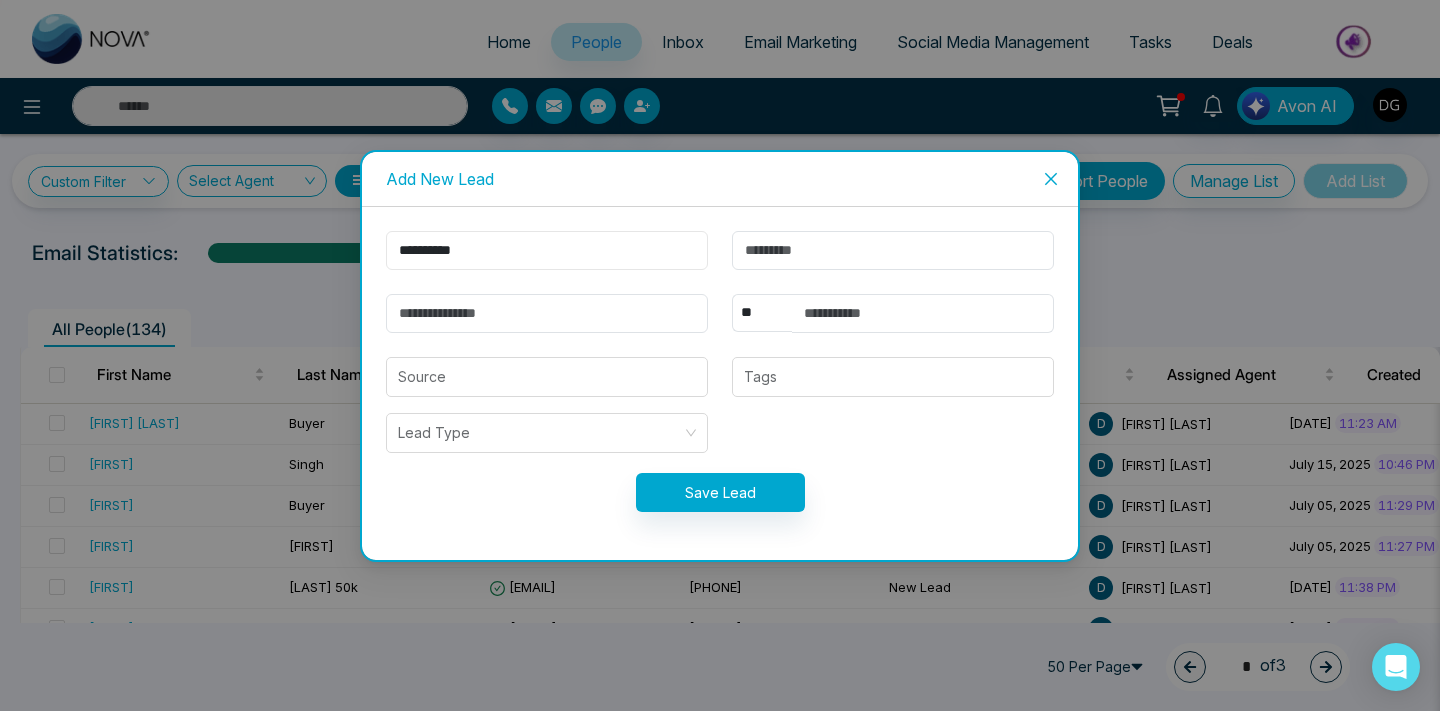 type on "*********" 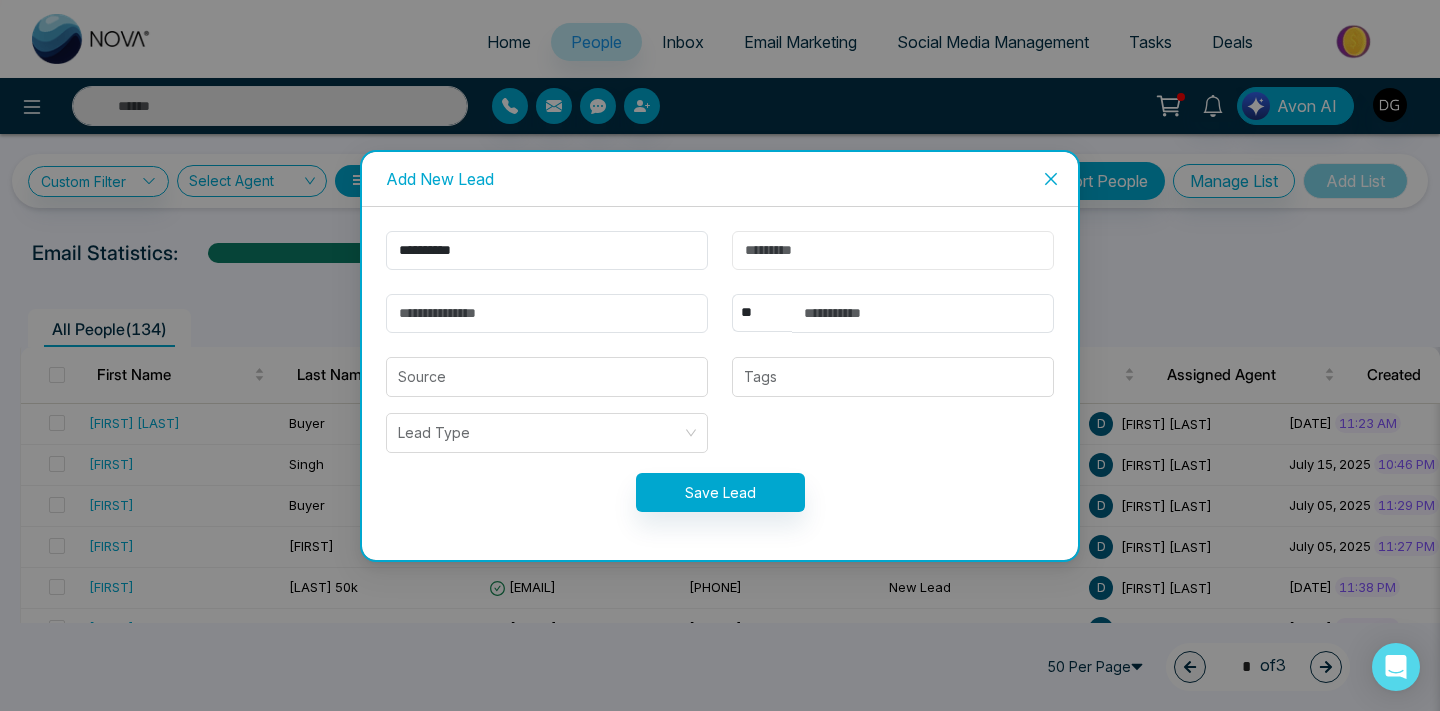 click at bounding box center (893, 250) 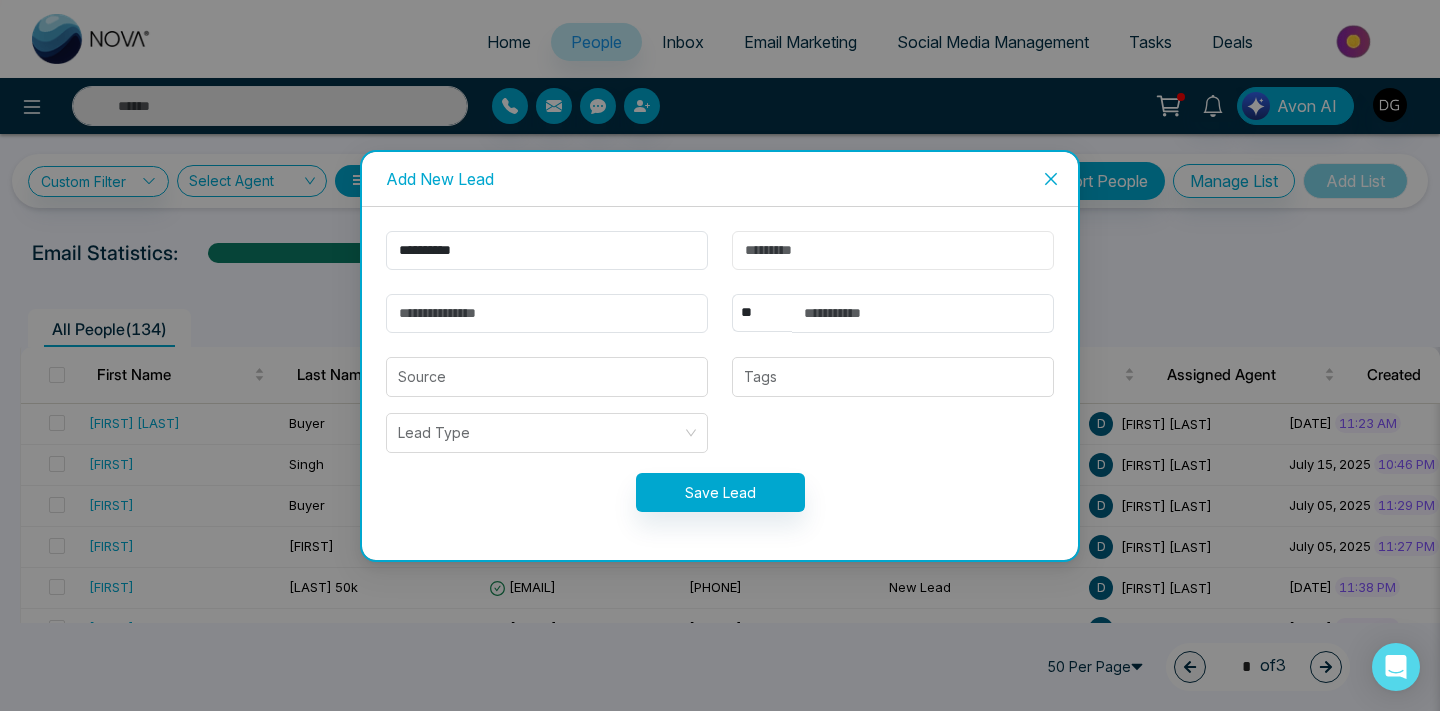 click at bounding box center [893, 250] 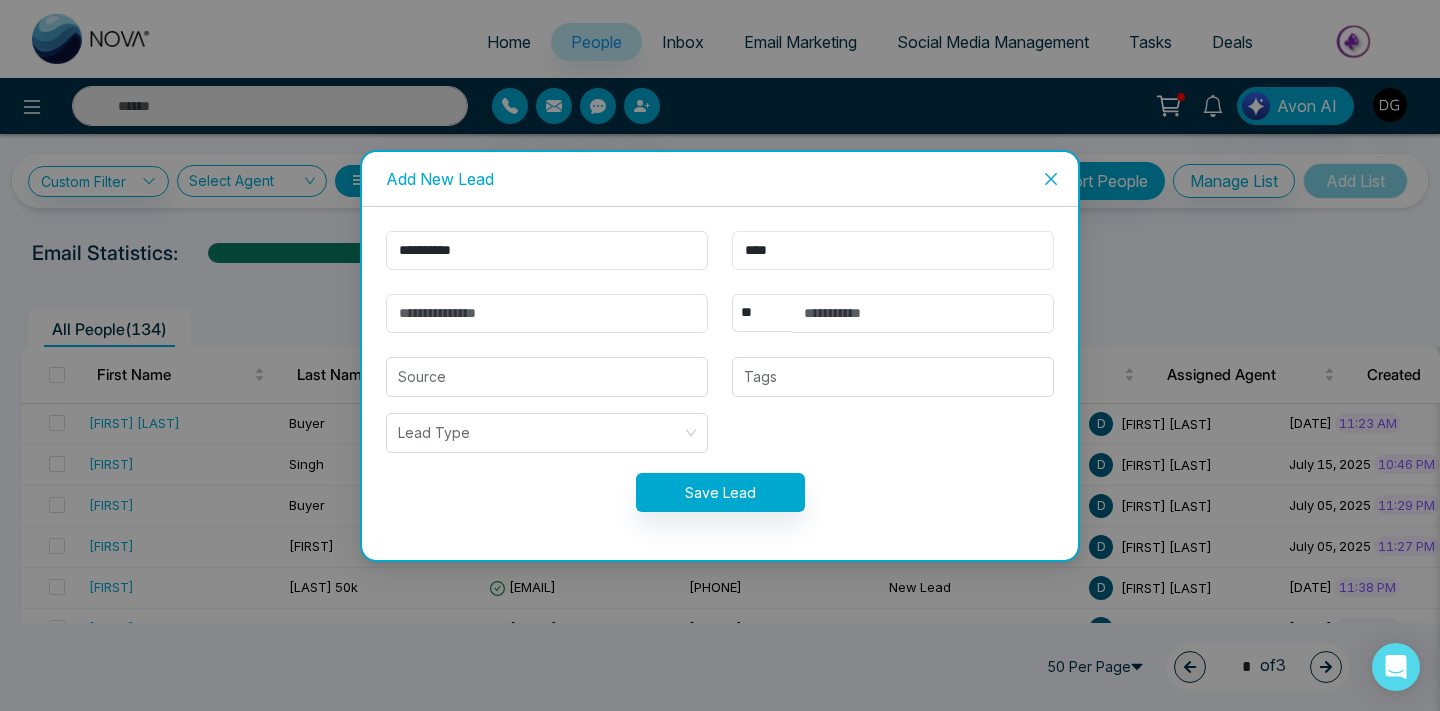 type on "*********" 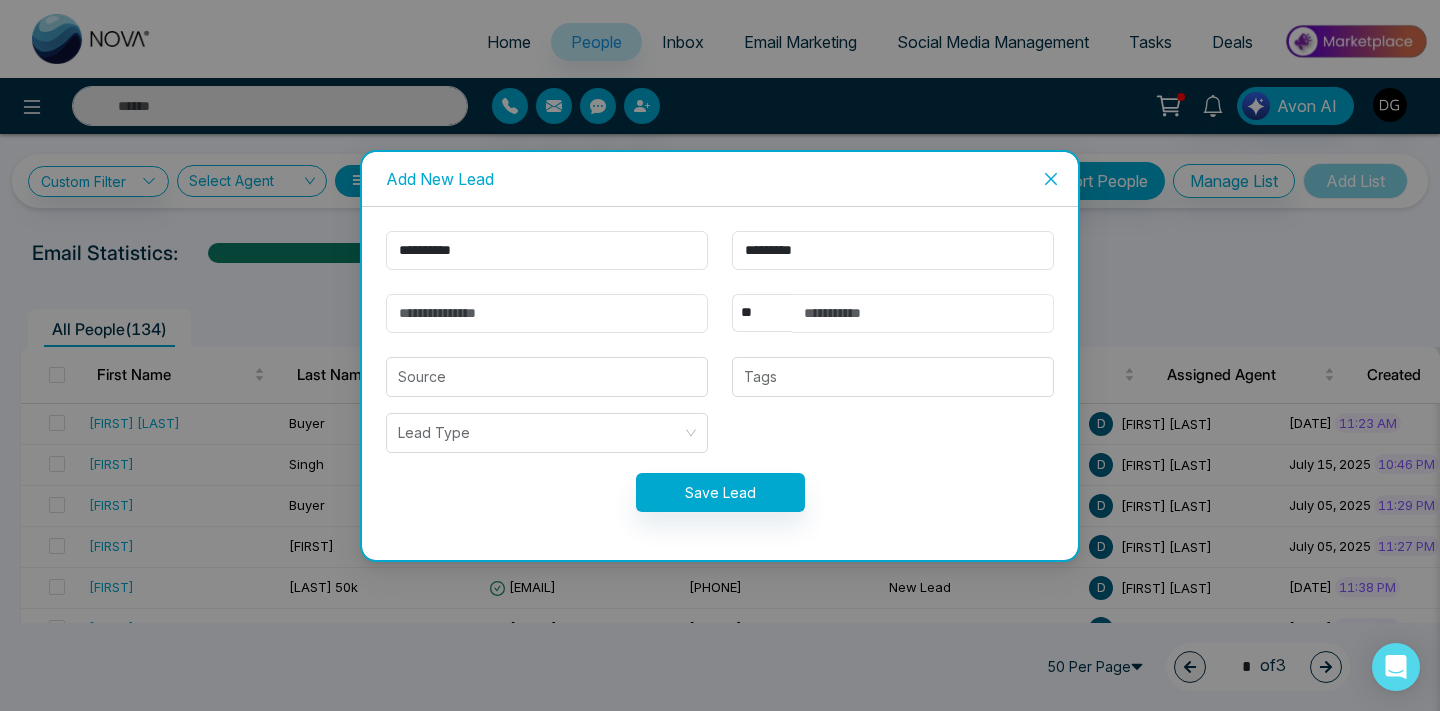 click at bounding box center [923, 313] 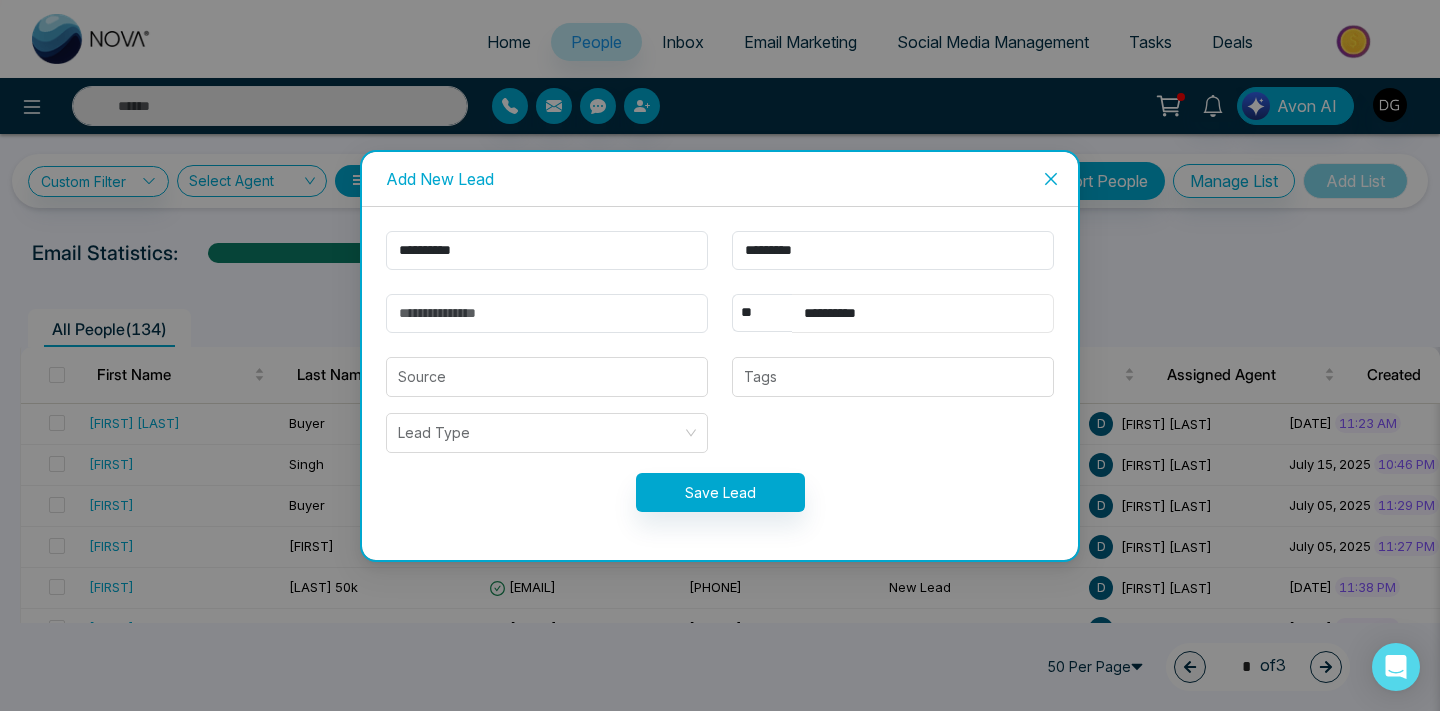 type on "**********" 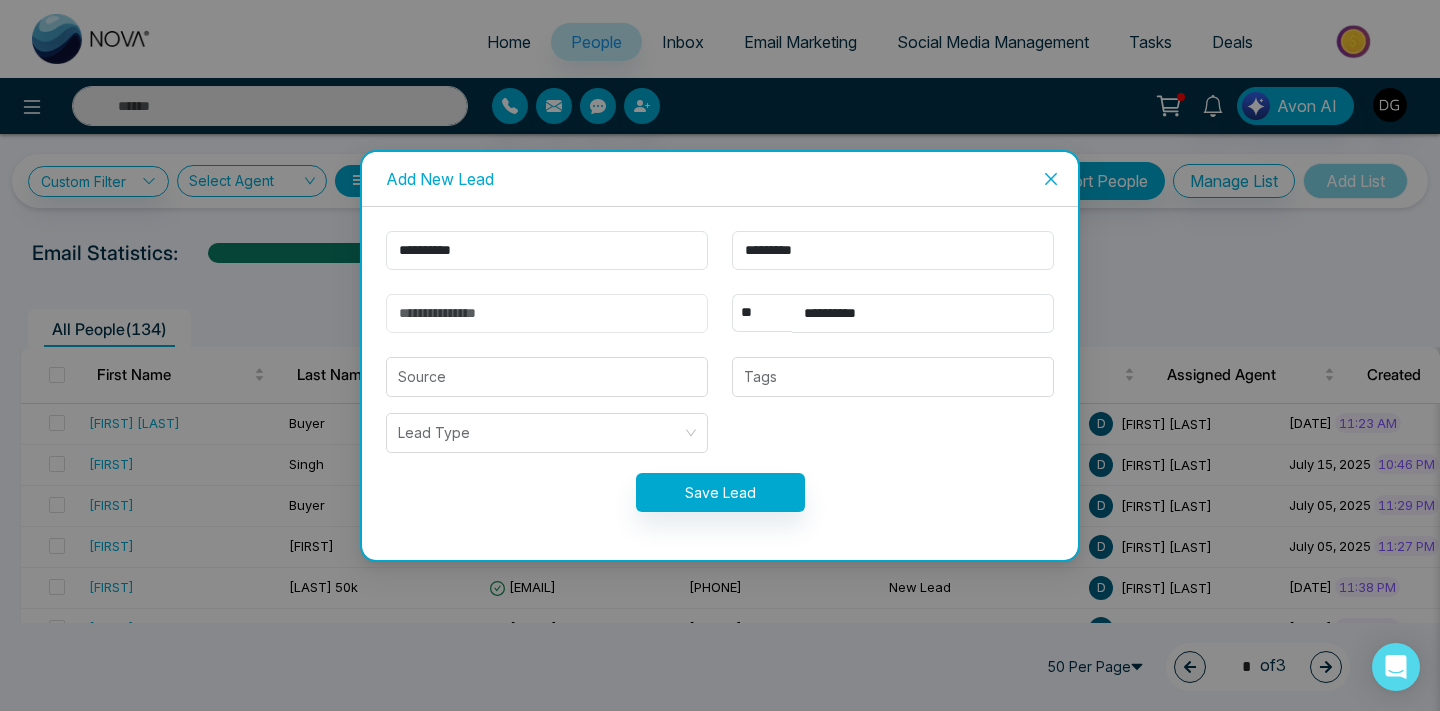 click at bounding box center [547, 313] 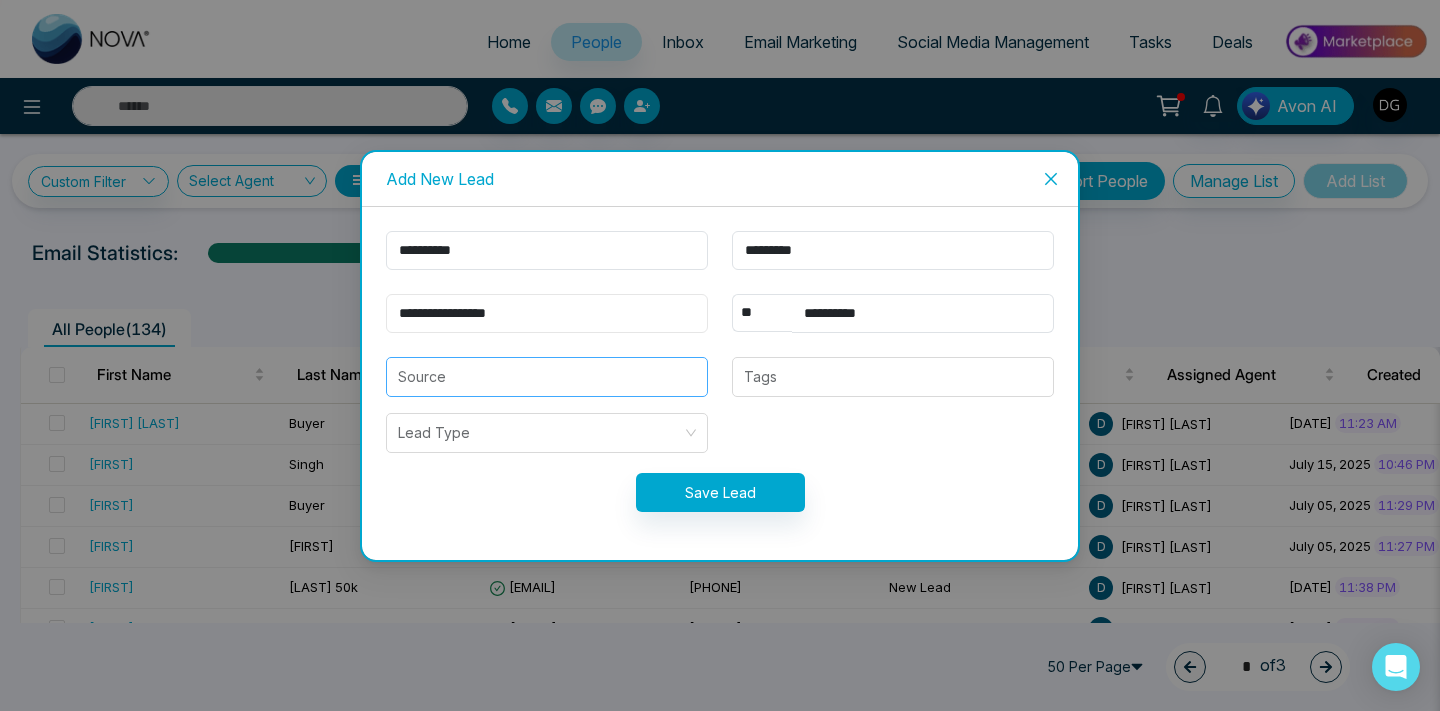 type on "**********" 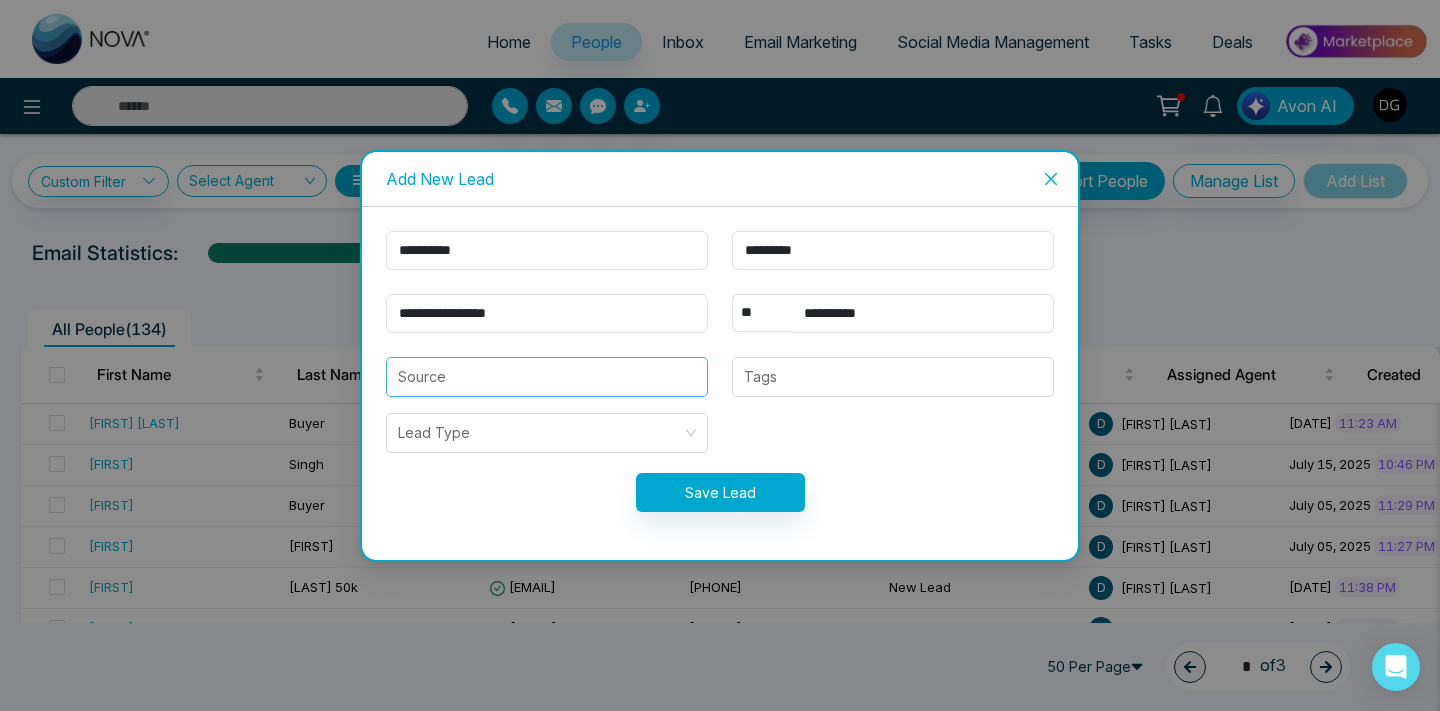 click at bounding box center [547, 377] 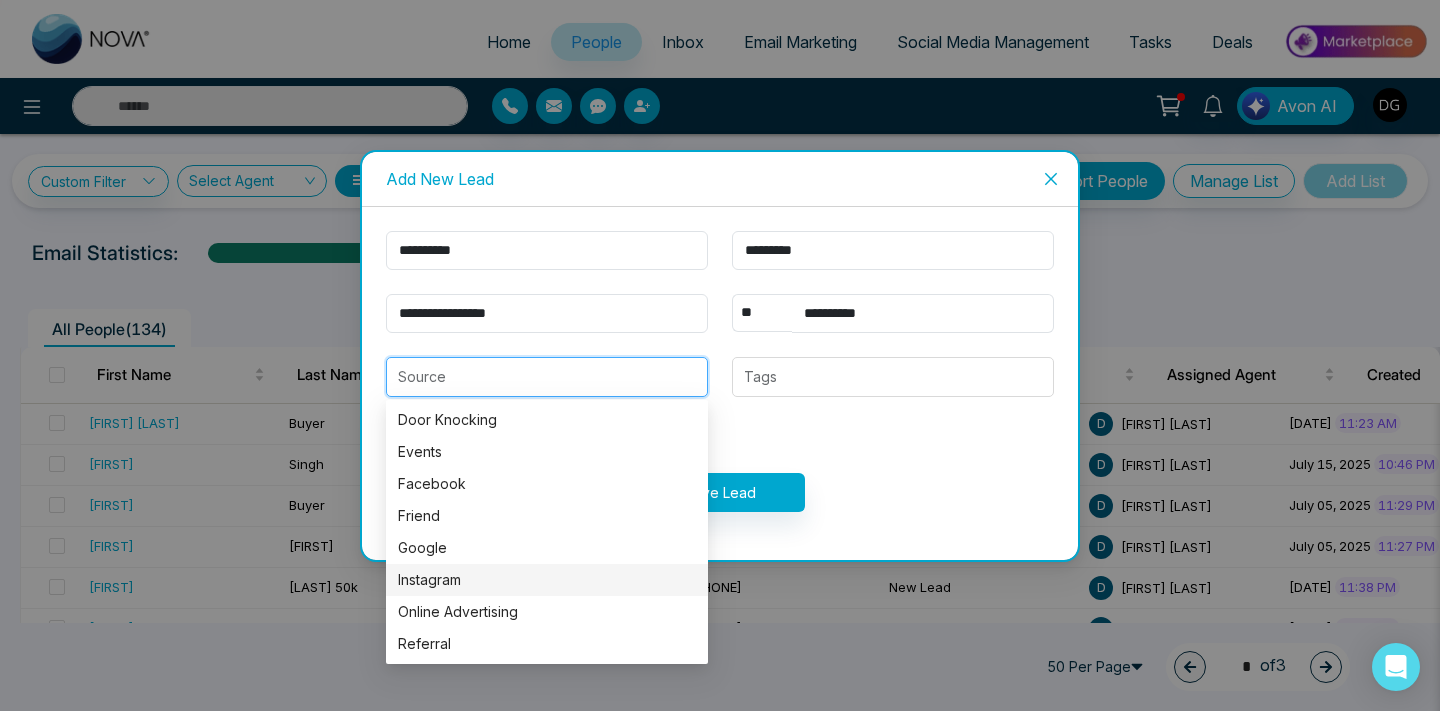 click on "Instagram" at bounding box center (547, 580) 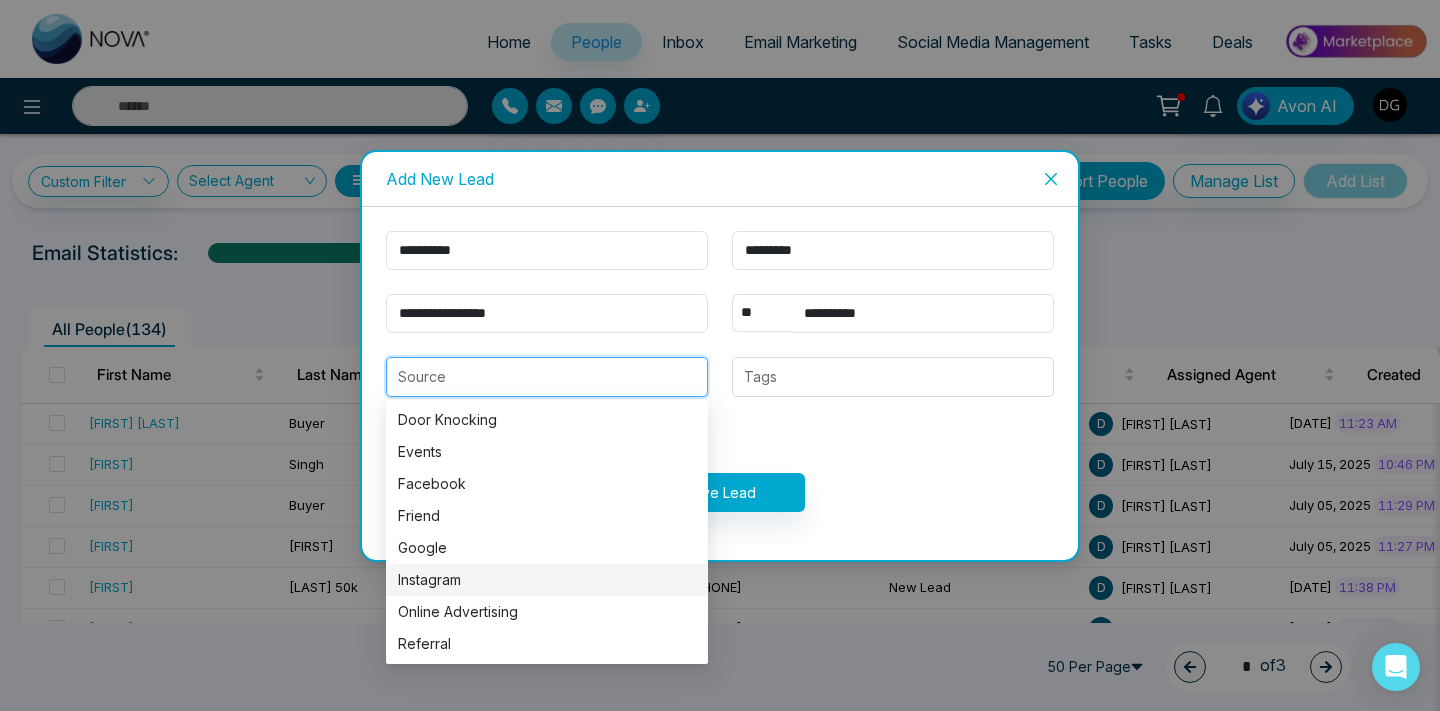 type on "*********" 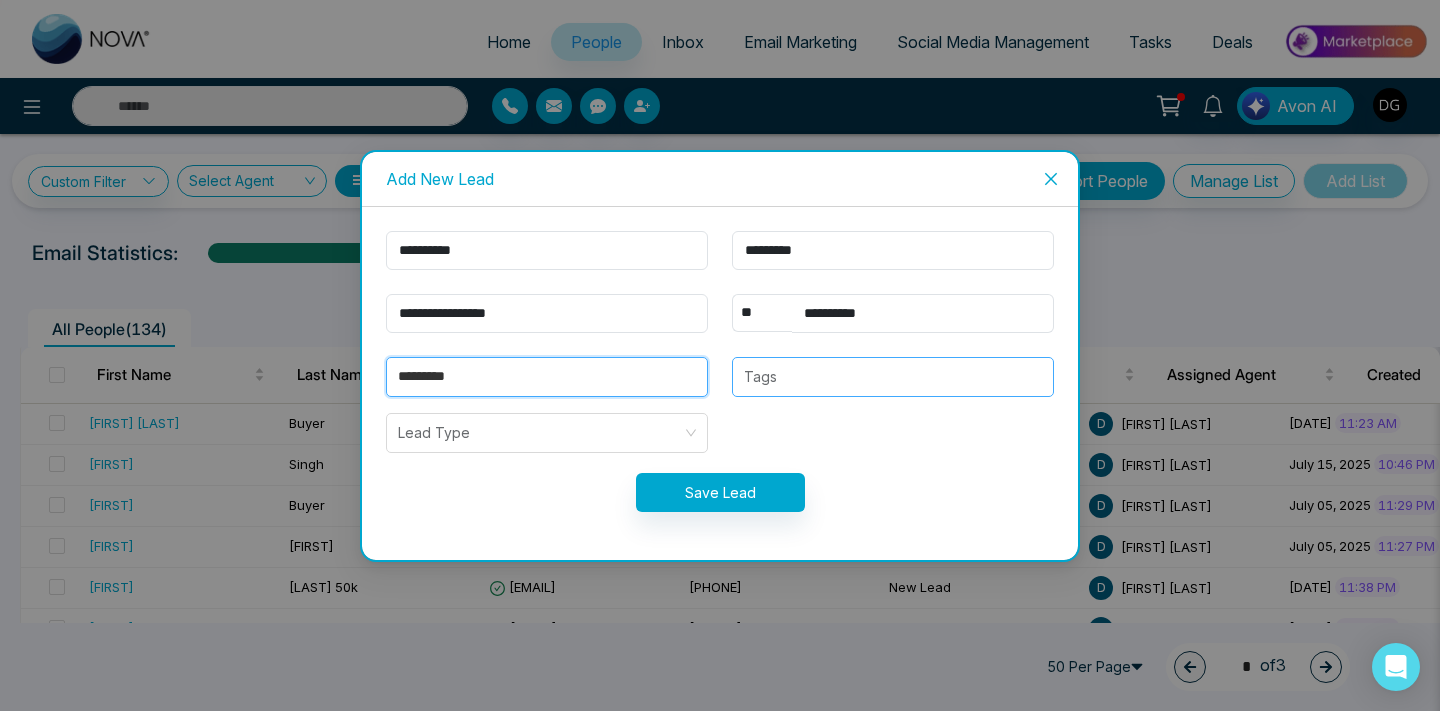 click on "Tags" at bounding box center [893, 377] 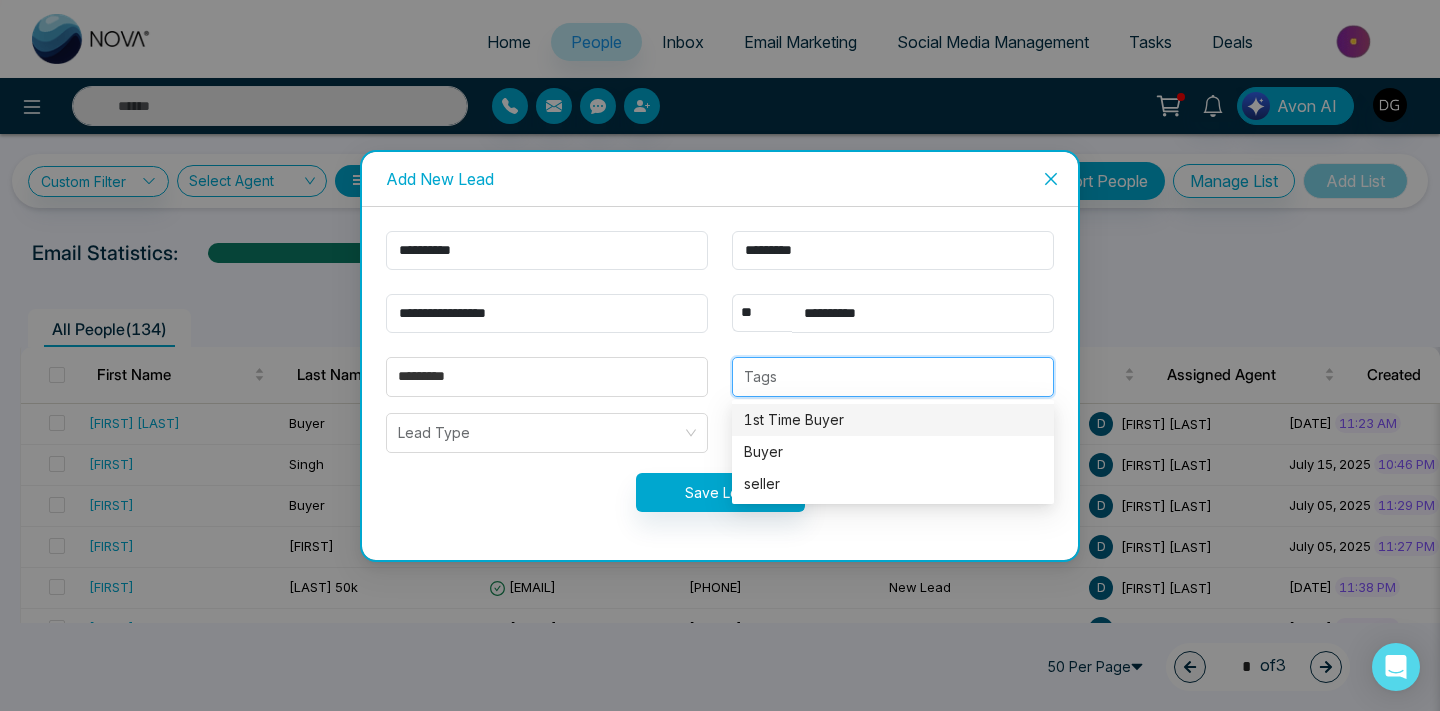 click on "1st Time Buyer" at bounding box center (893, 420) 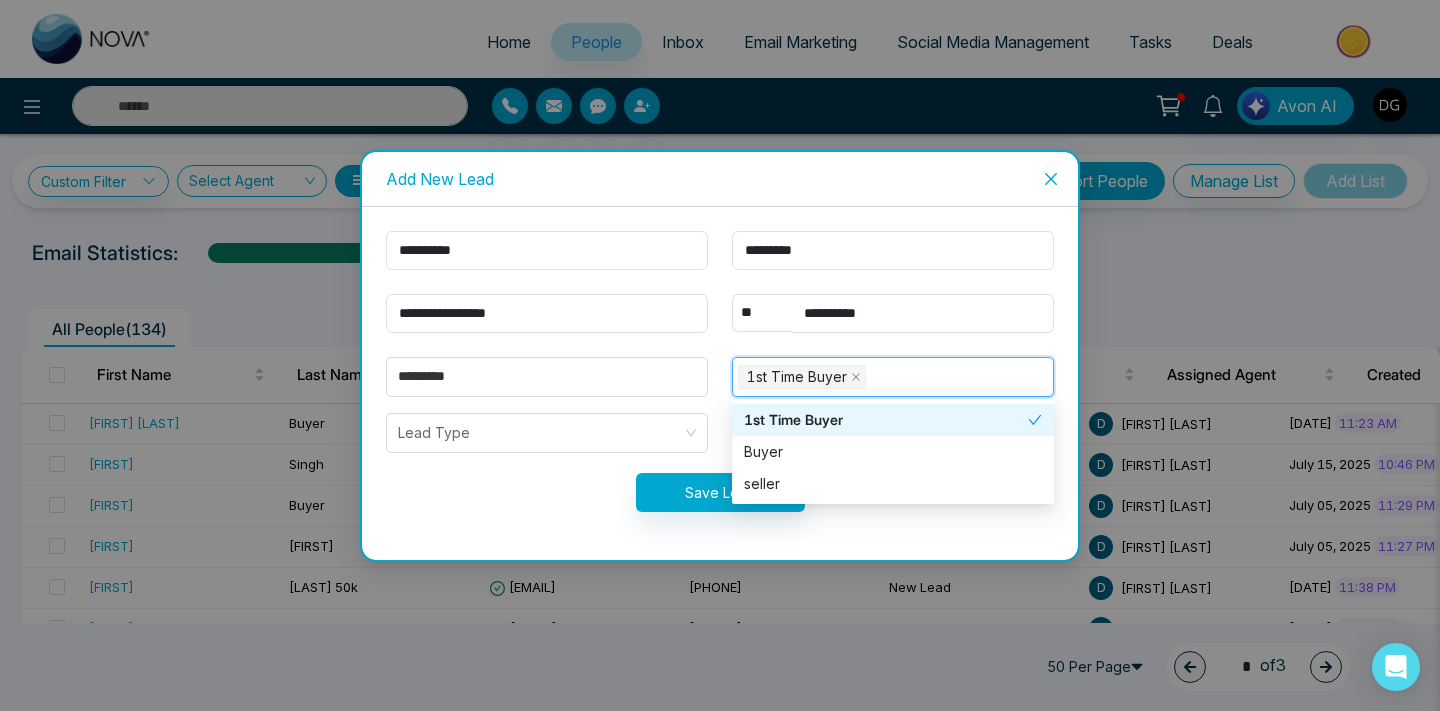 click on "**********" at bounding box center (720, 383) 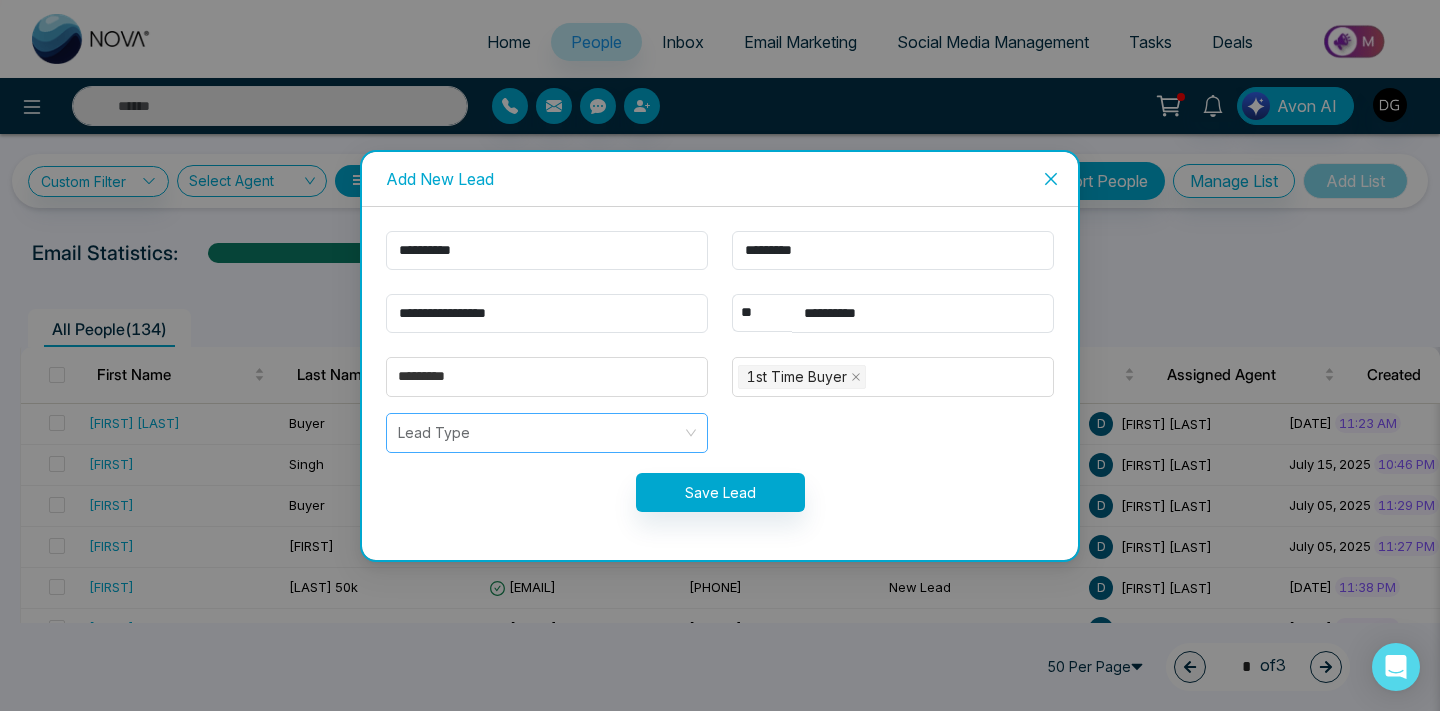 click at bounding box center [540, 433] 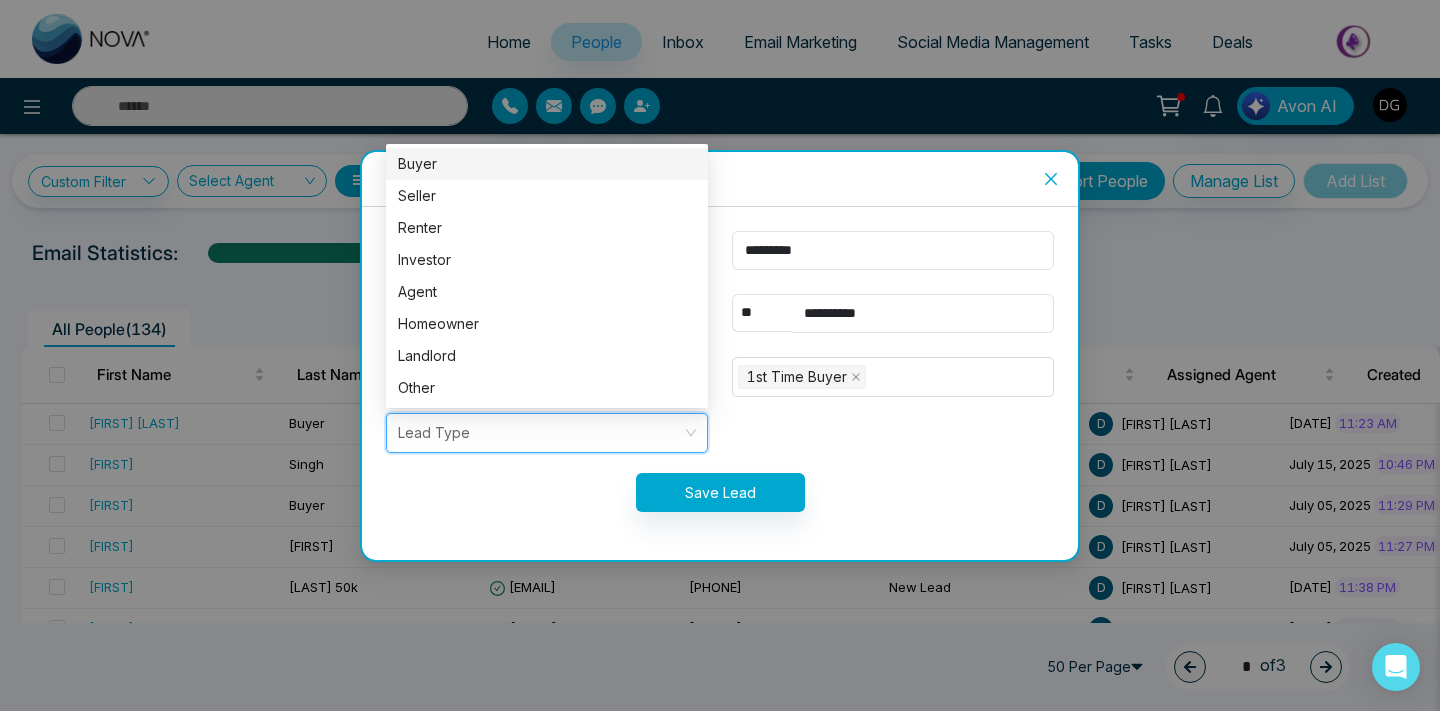 click on "Buyer" at bounding box center [547, 164] 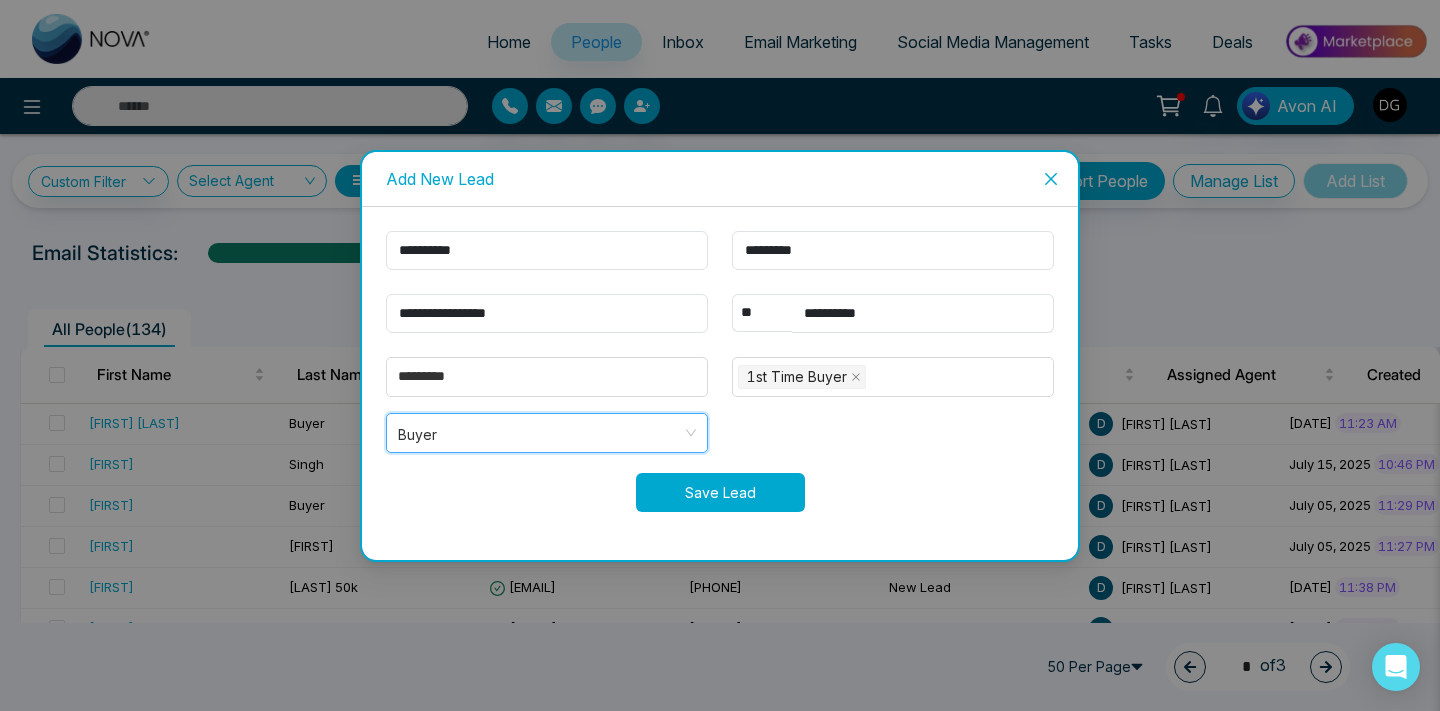click on "Save Lead" at bounding box center (720, 492) 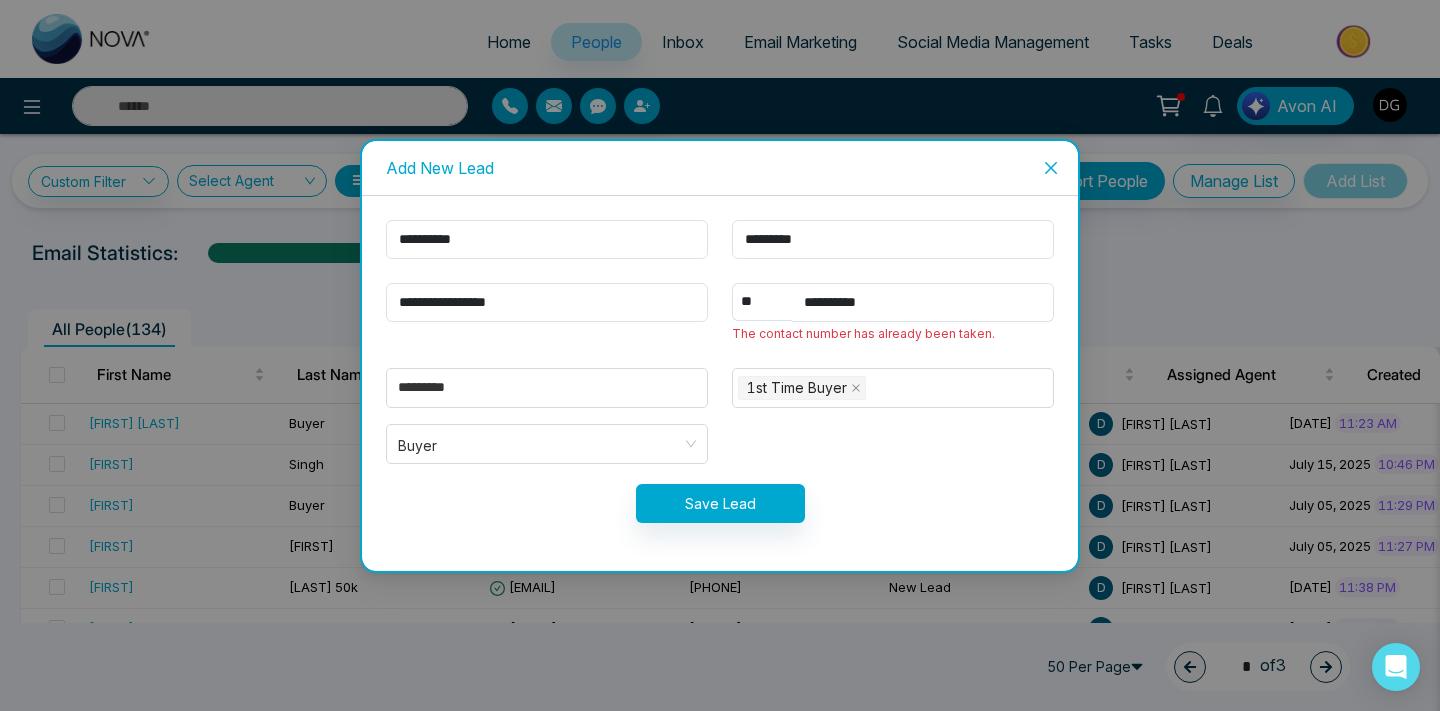 click 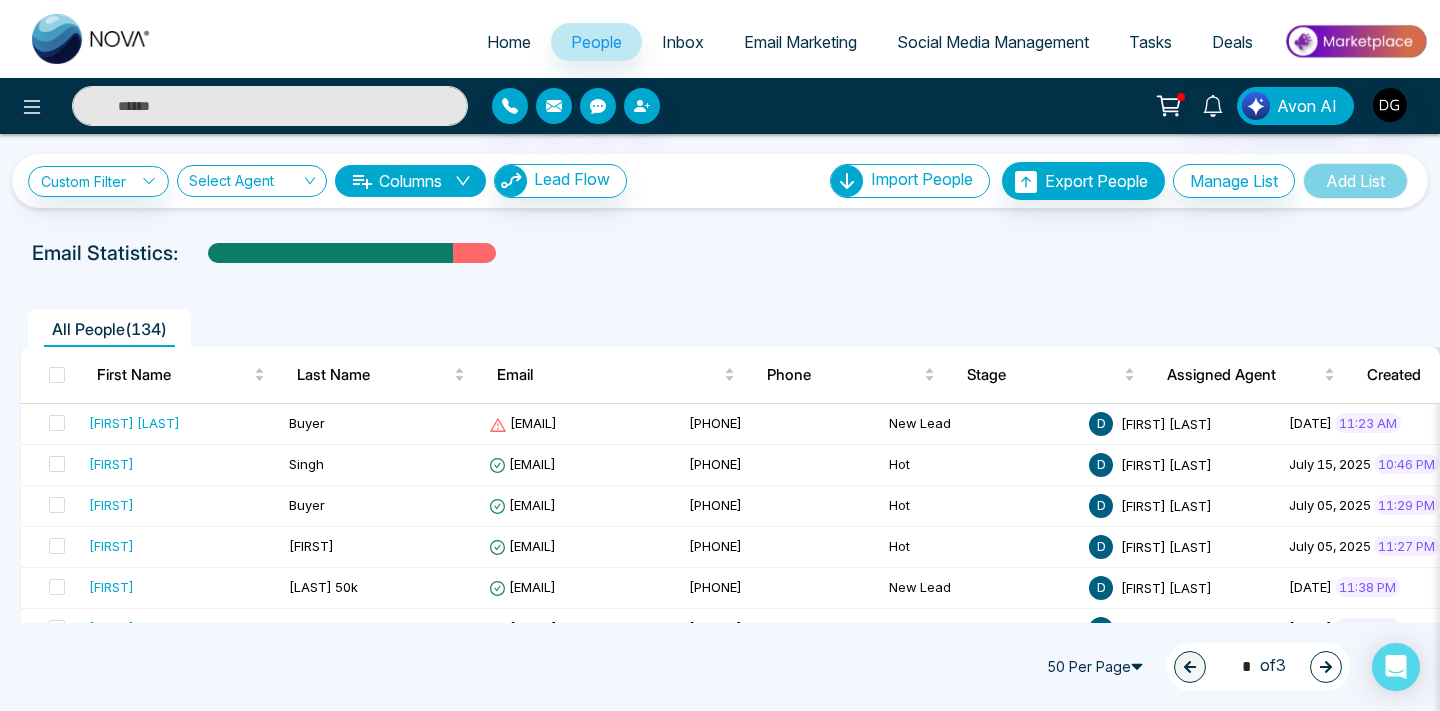 click at bounding box center (270, 106) 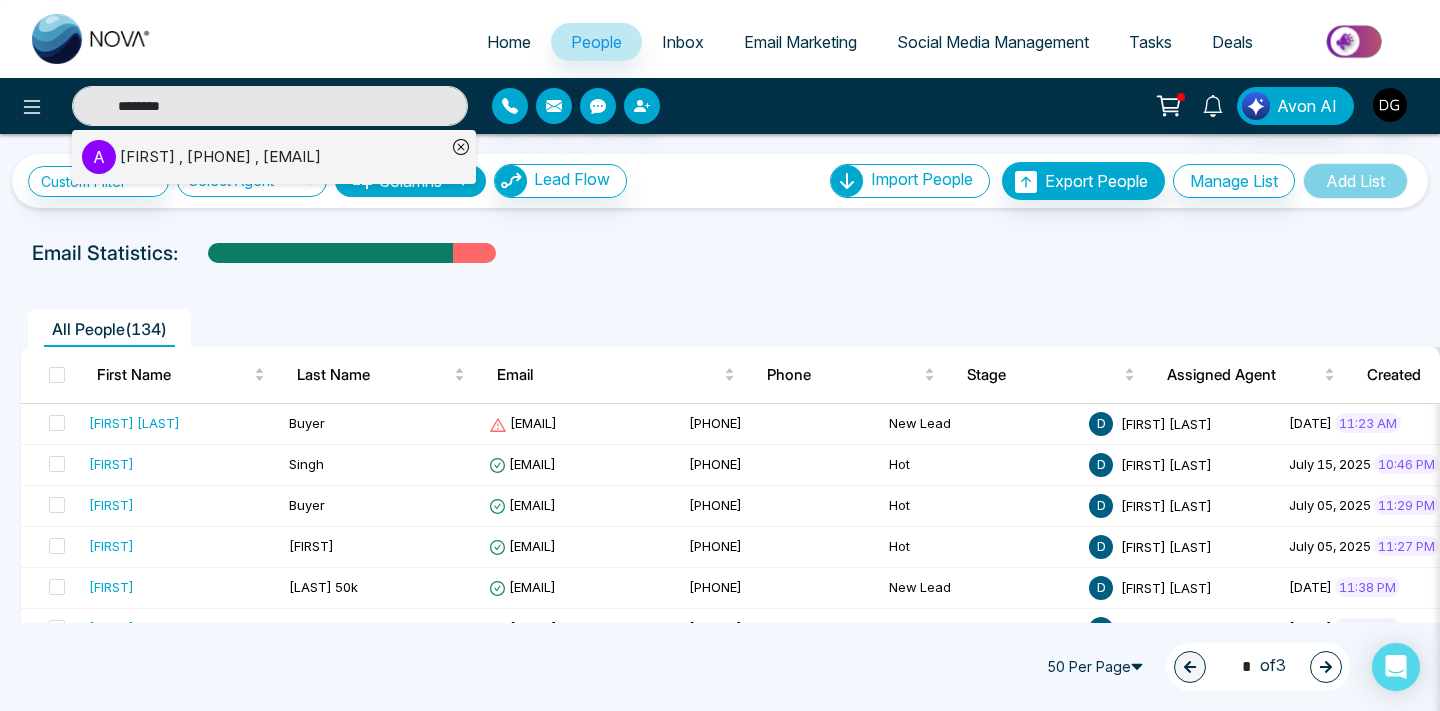 type on "********" 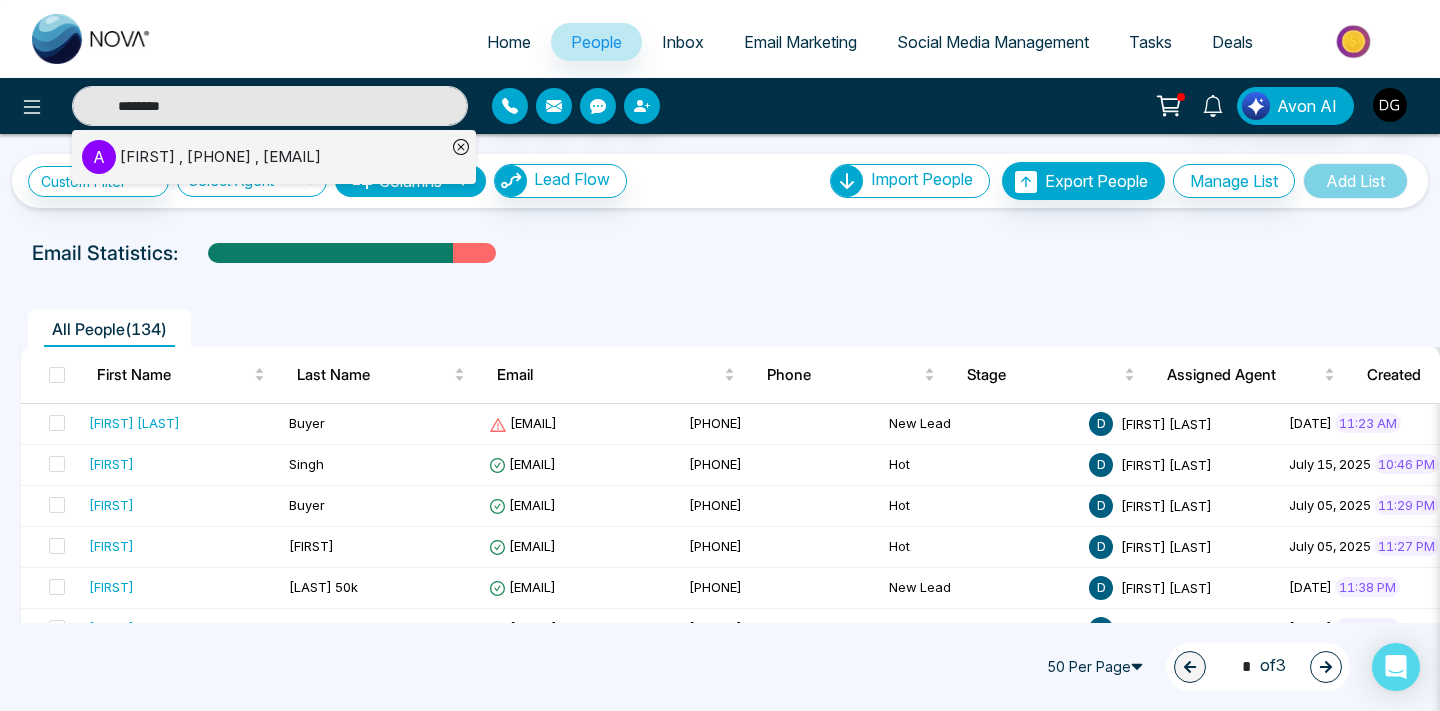 click on "[FIRST]     , [PHONE]   , [EMAIL]" at bounding box center [220, 157] 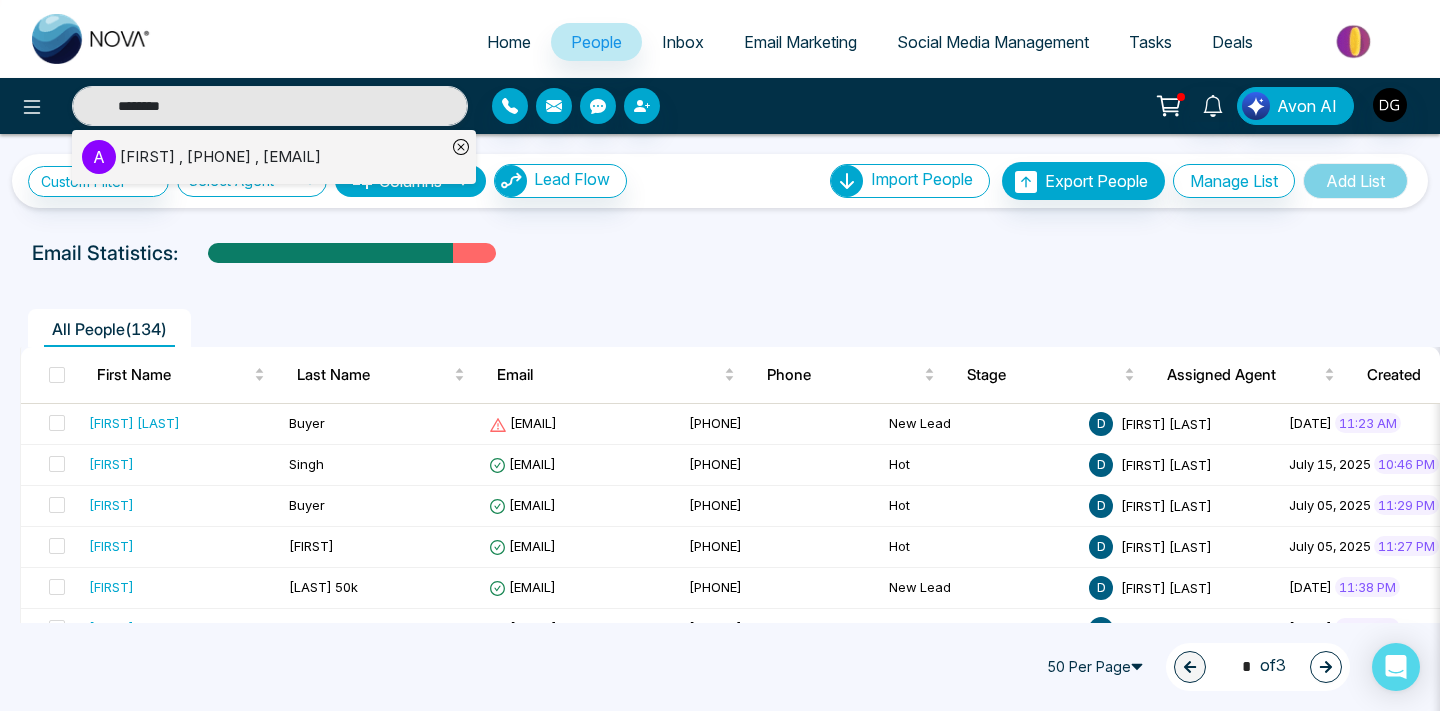 type 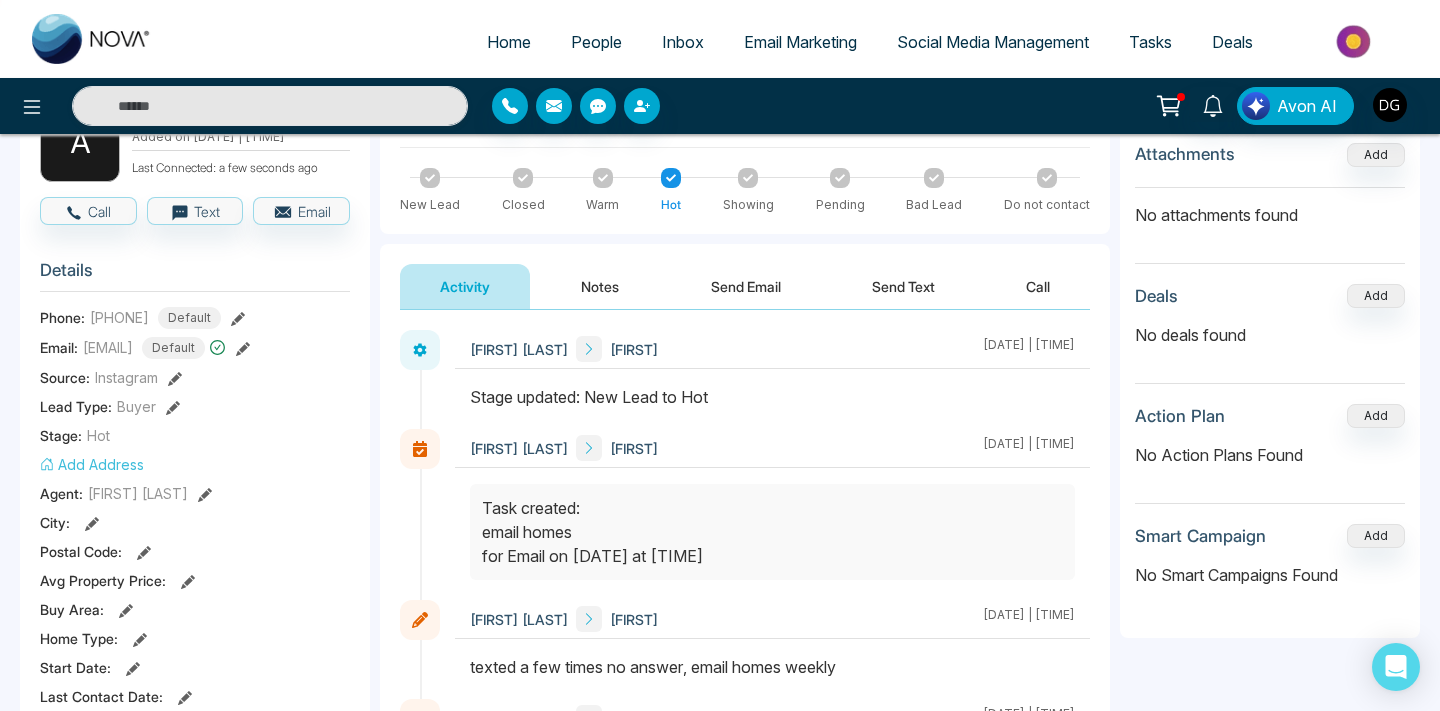scroll, scrollTop: 143, scrollLeft: 0, axis: vertical 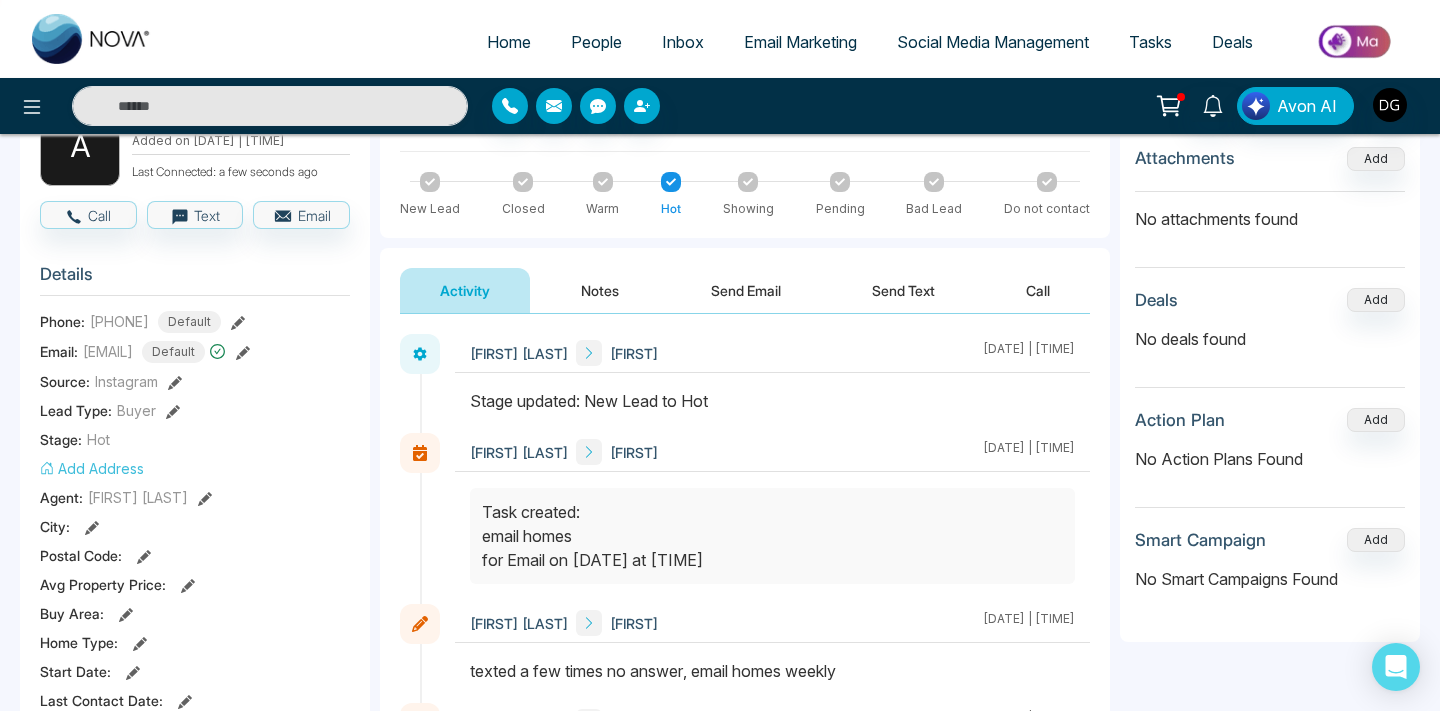 click on "Notes" at bounding box center [600, 290] 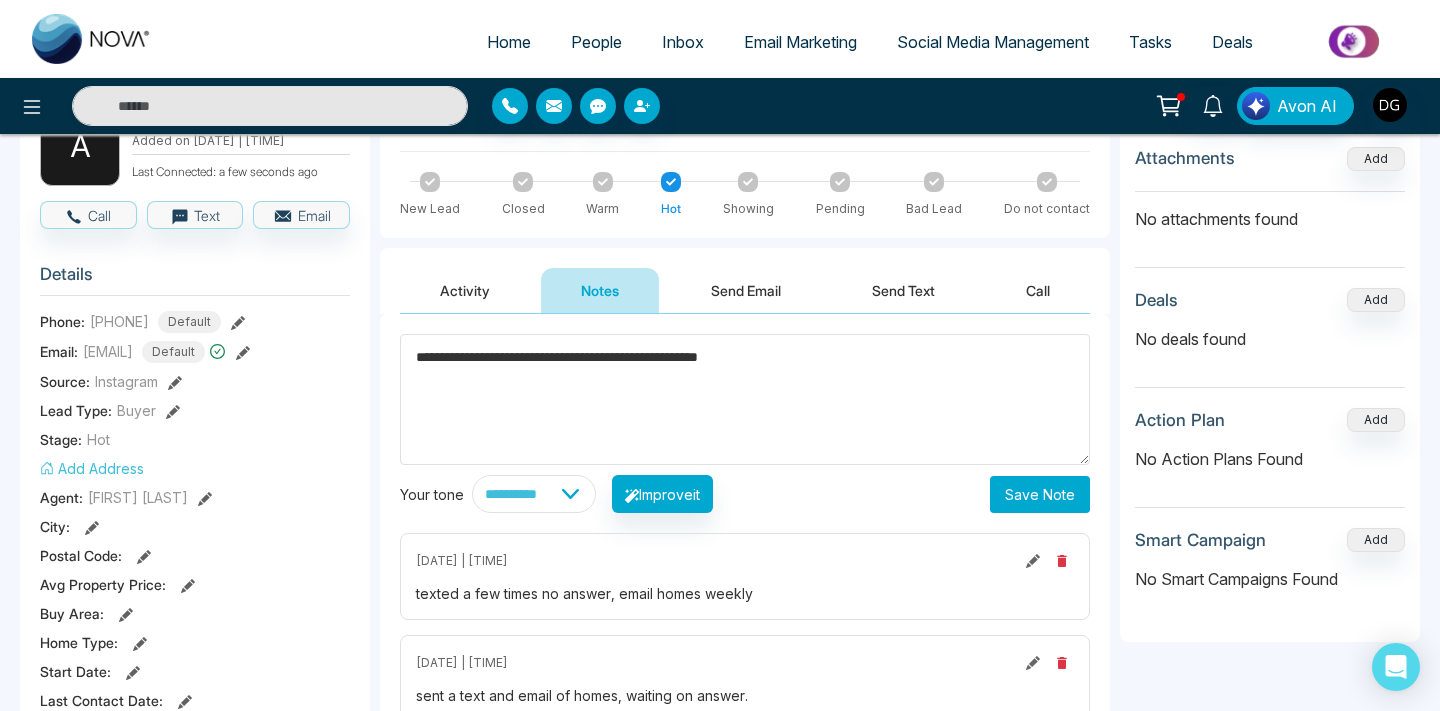 type on "**********" 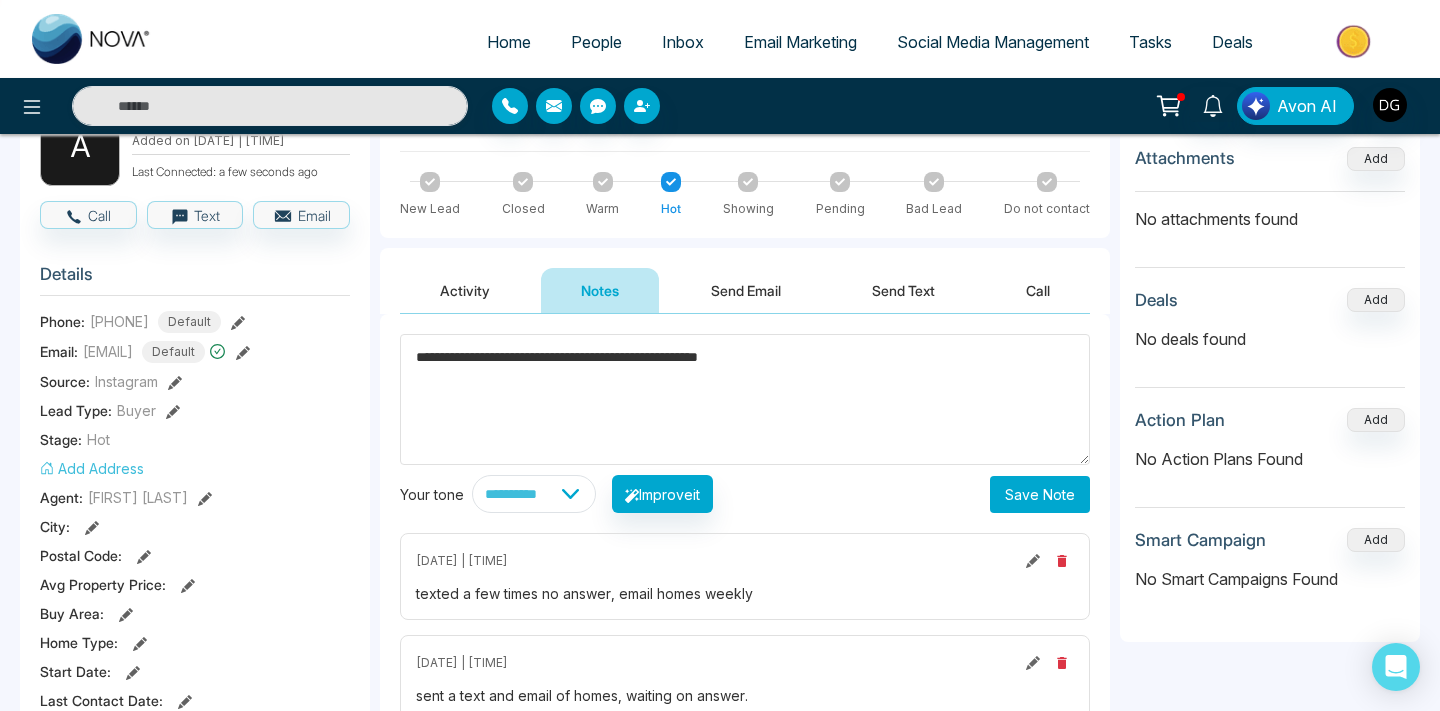 click on "Save Note" at bounding box center (1040, 494) 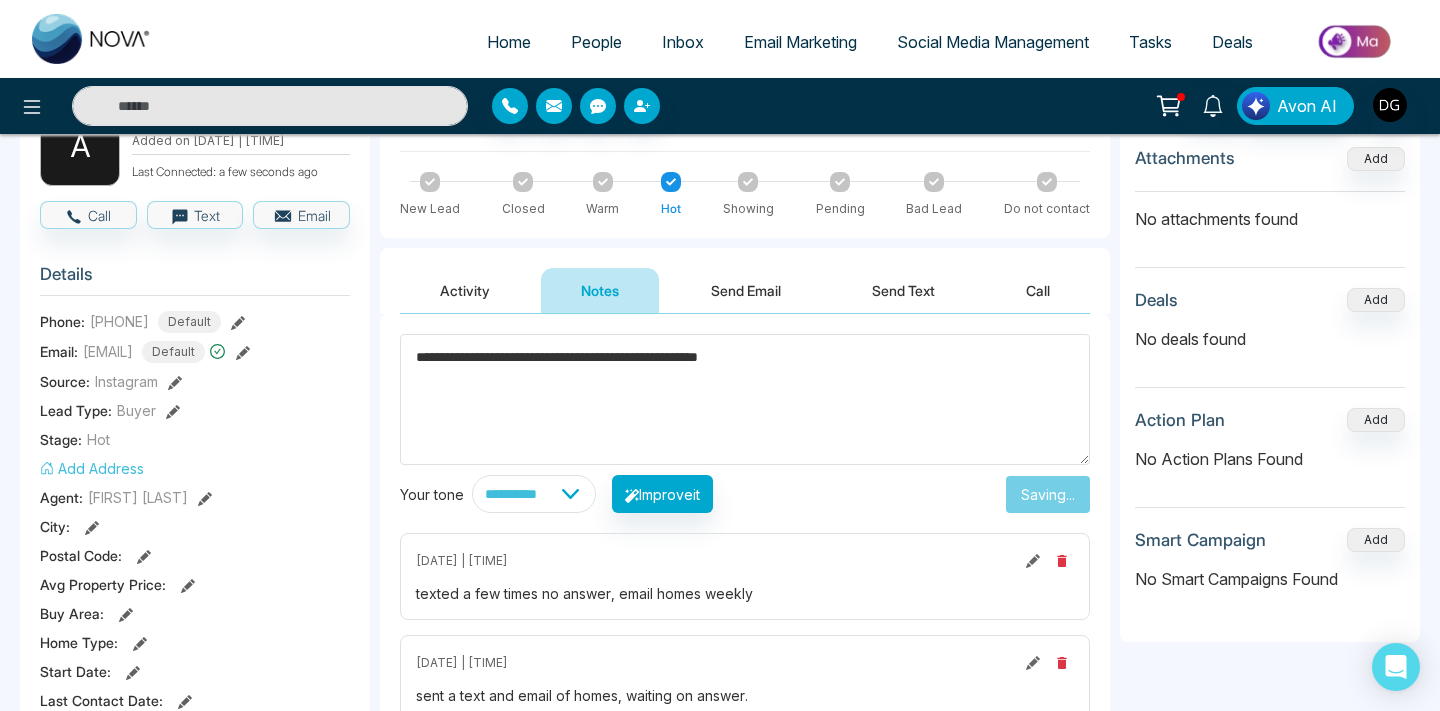 type 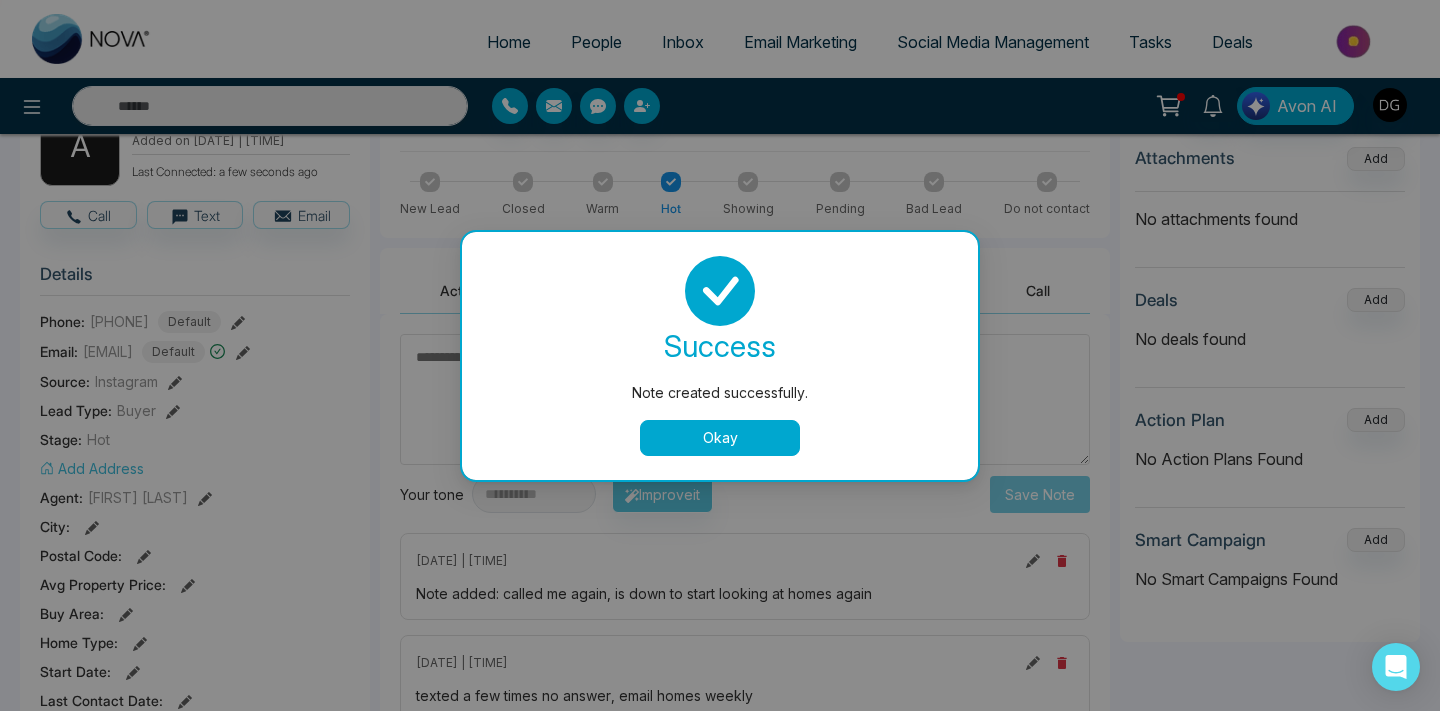 click on "Note created successfully. success Note created successfully.   Okay" at bounding box center [720, 355] 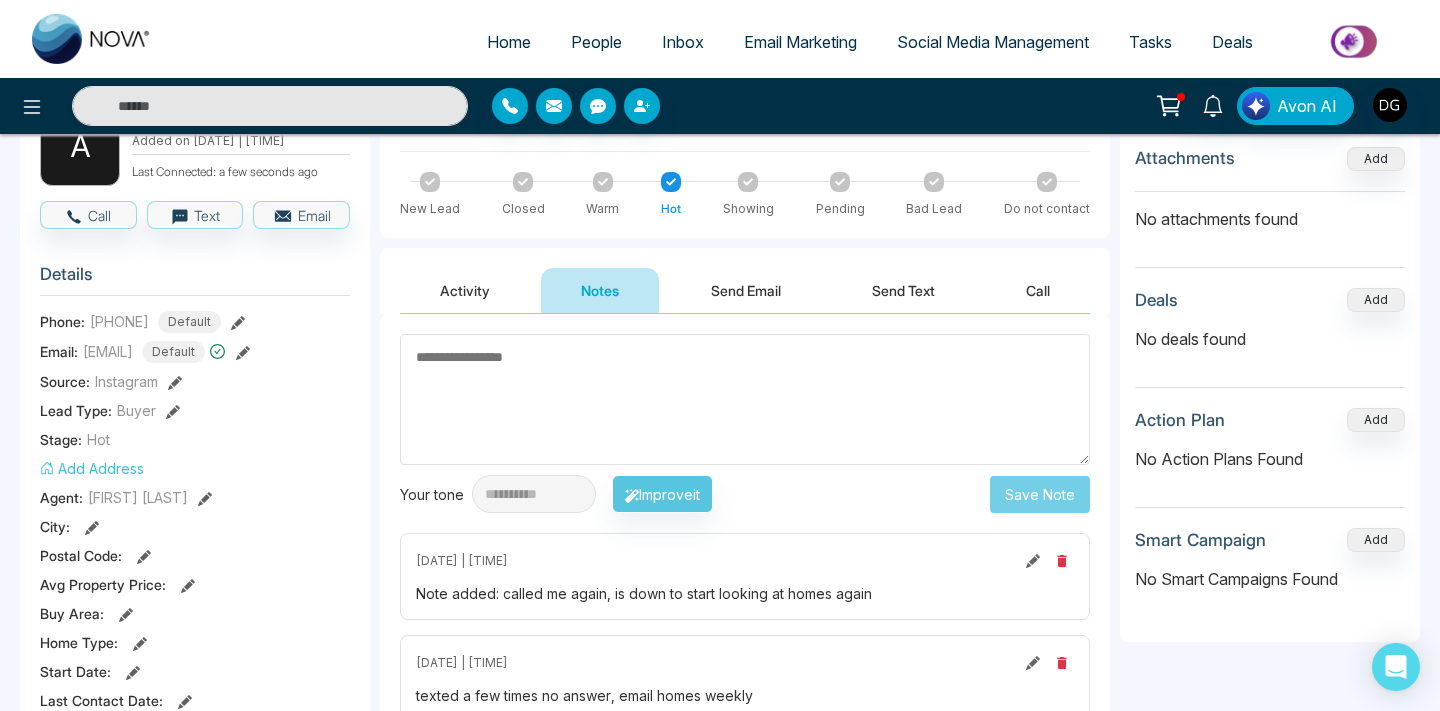 click on "People" at bounding box center (596, 42) 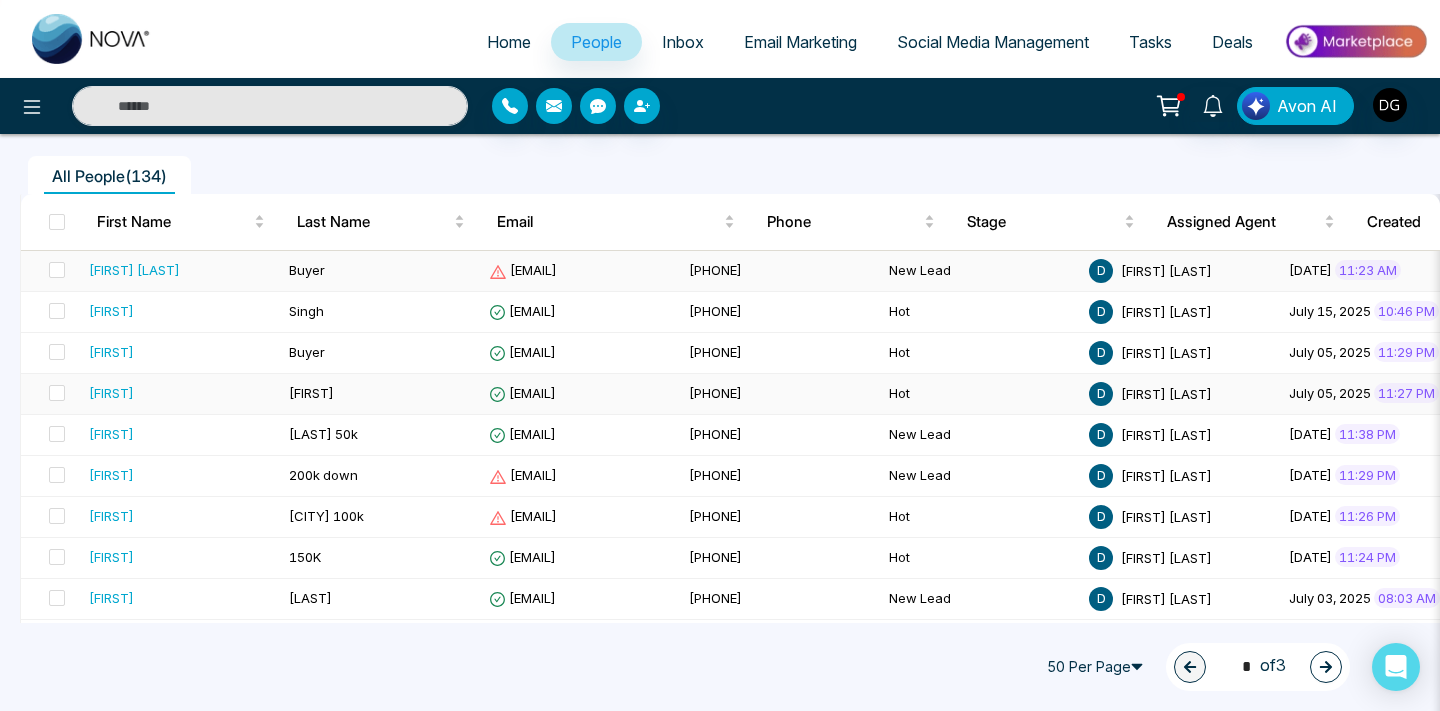 scroll, scrollTop: 157, scrollLeft: 0, axis: vertical 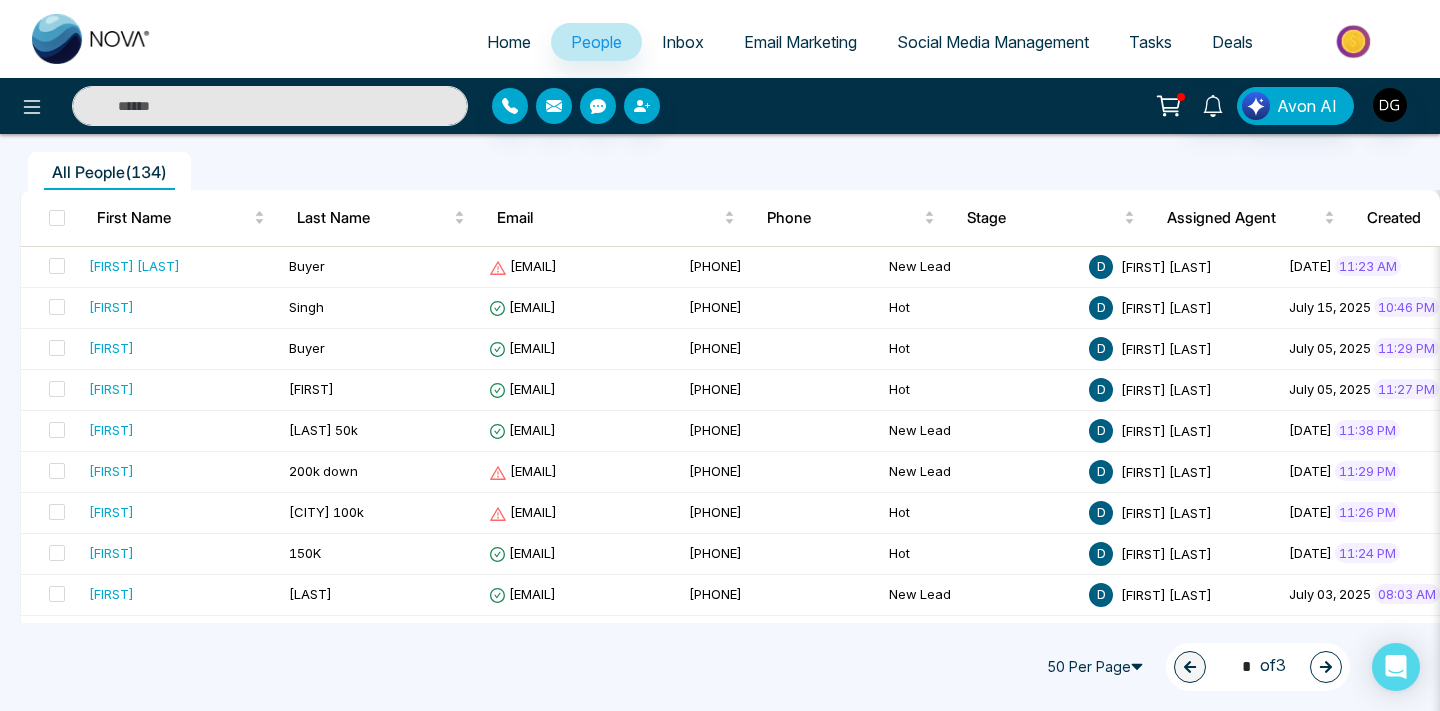 click at bounding box center (270, 106) 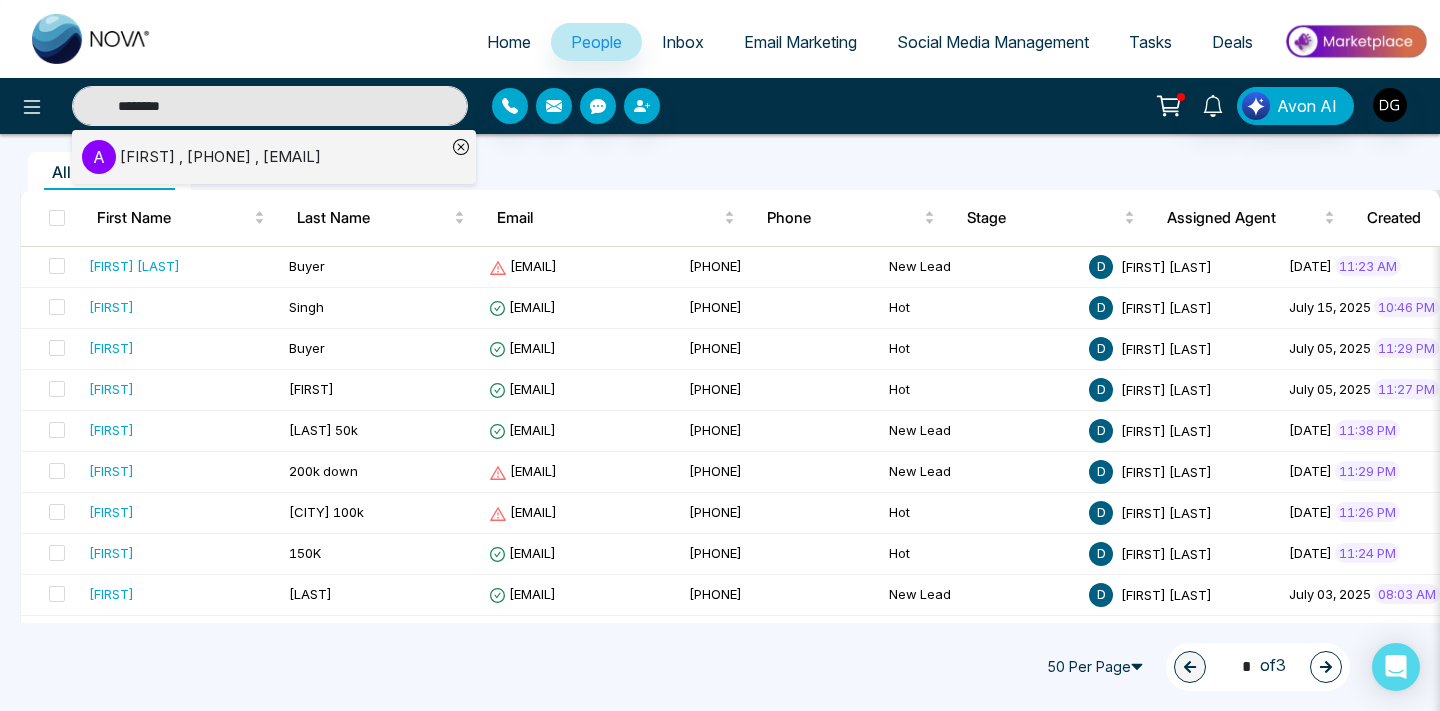 type on "********" 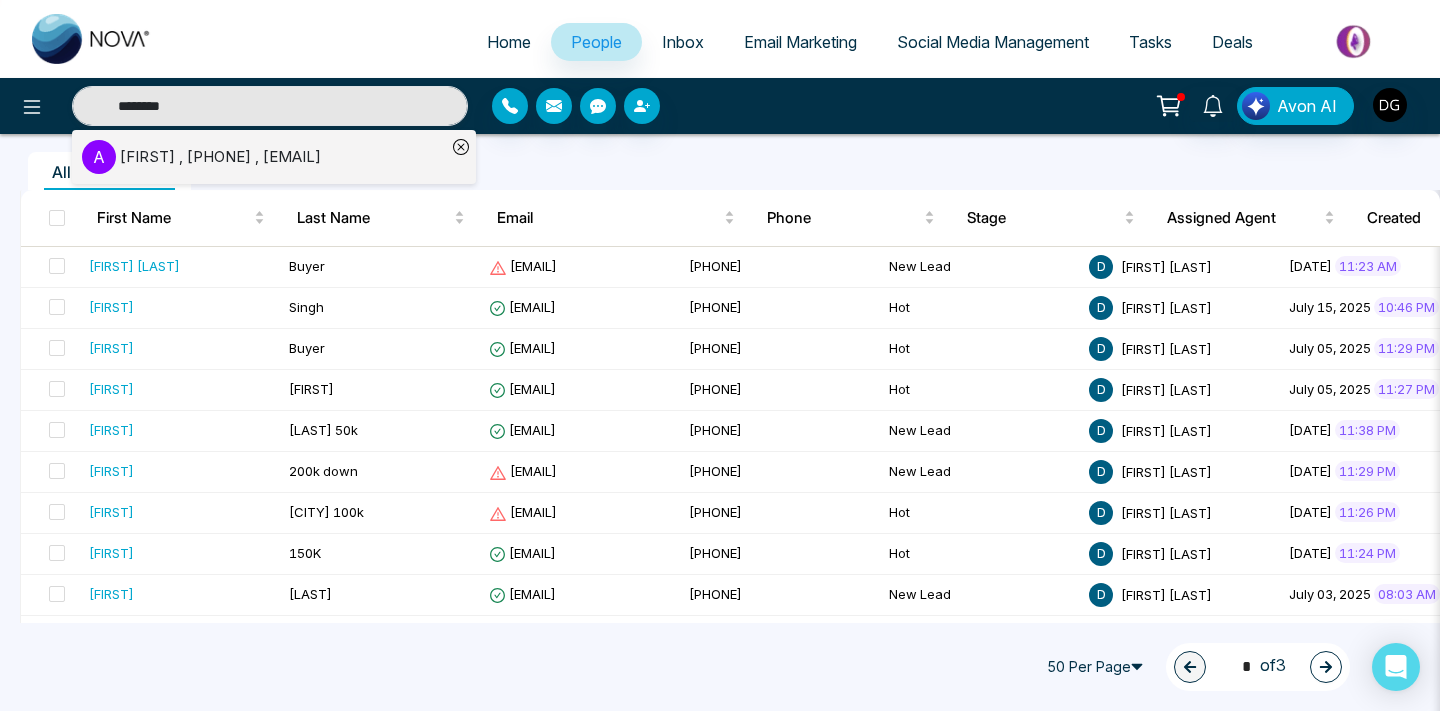 click on "[FIRST]     , [PHONE]   , [EMAIL]" at bounding box center (220, 157) 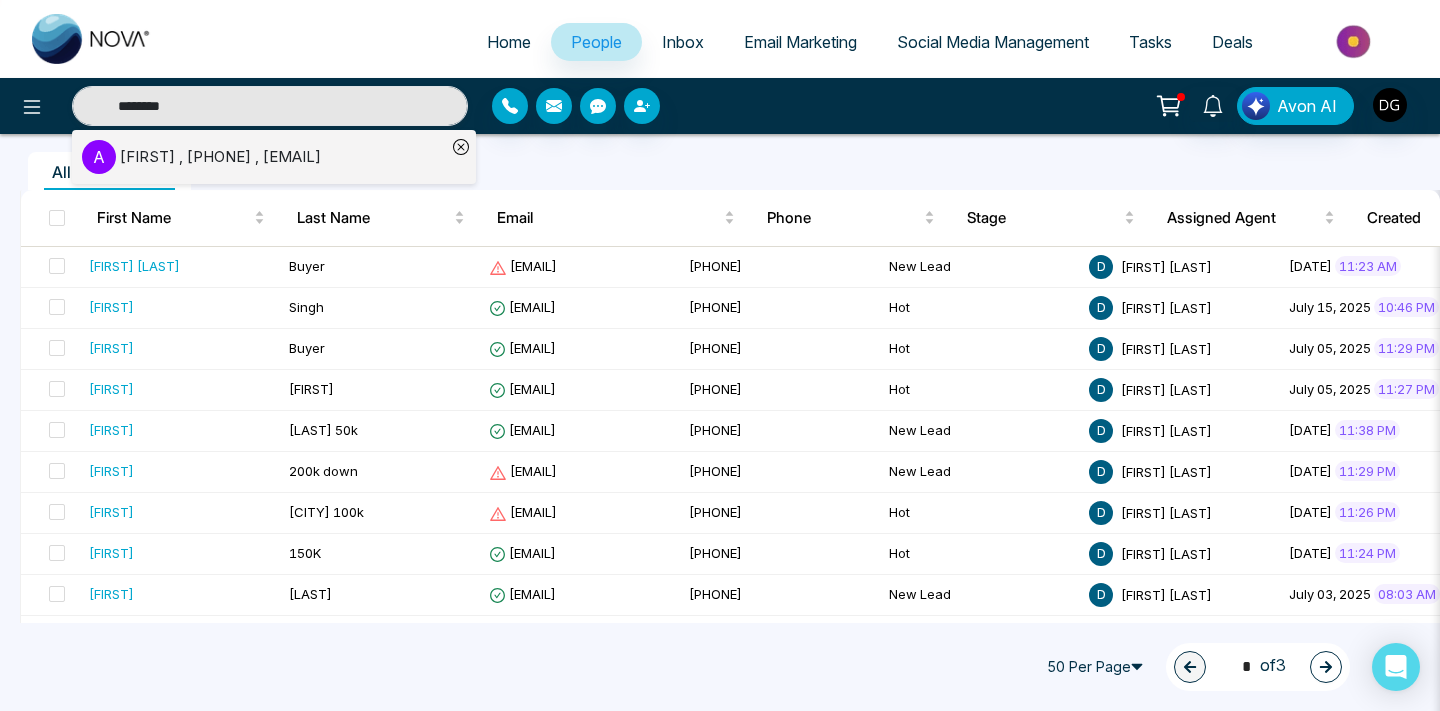 type 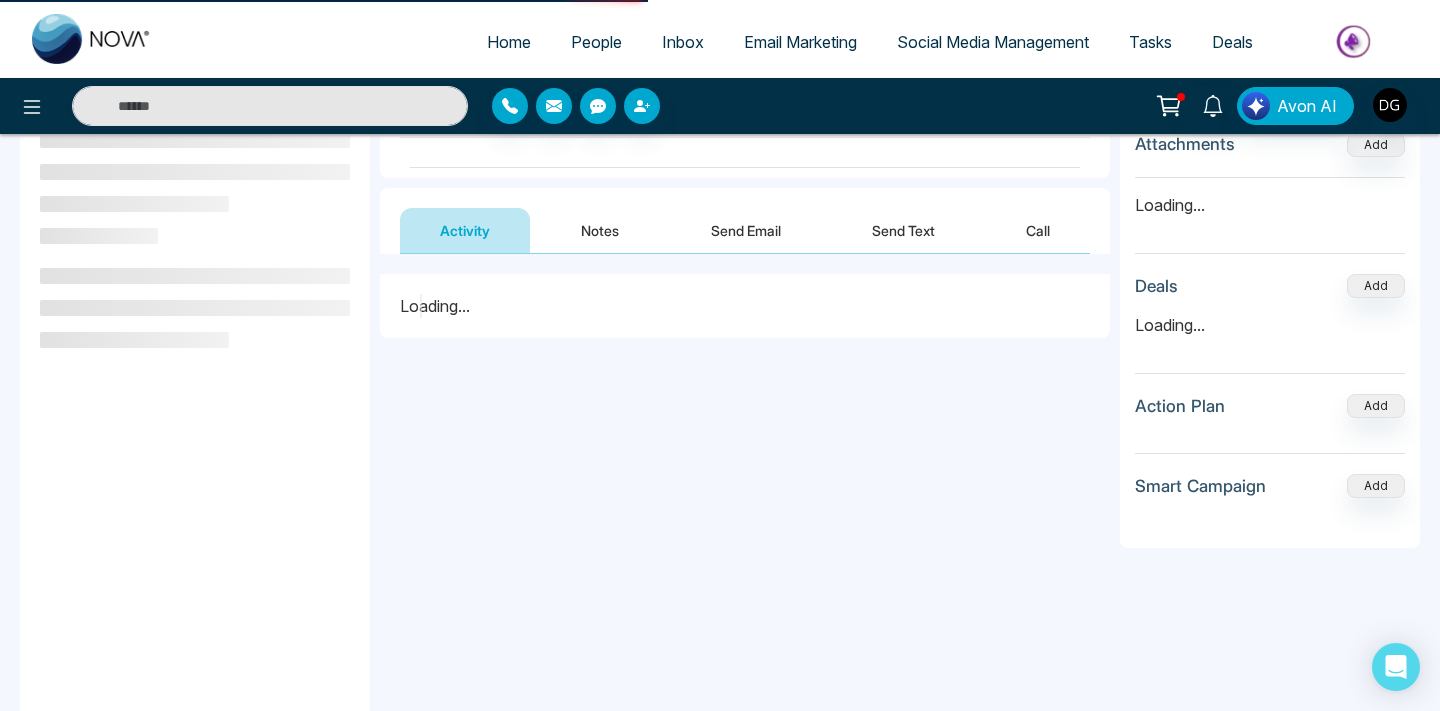 scroll, scrollTop: 0, scrollLeft: 0, axis: both 